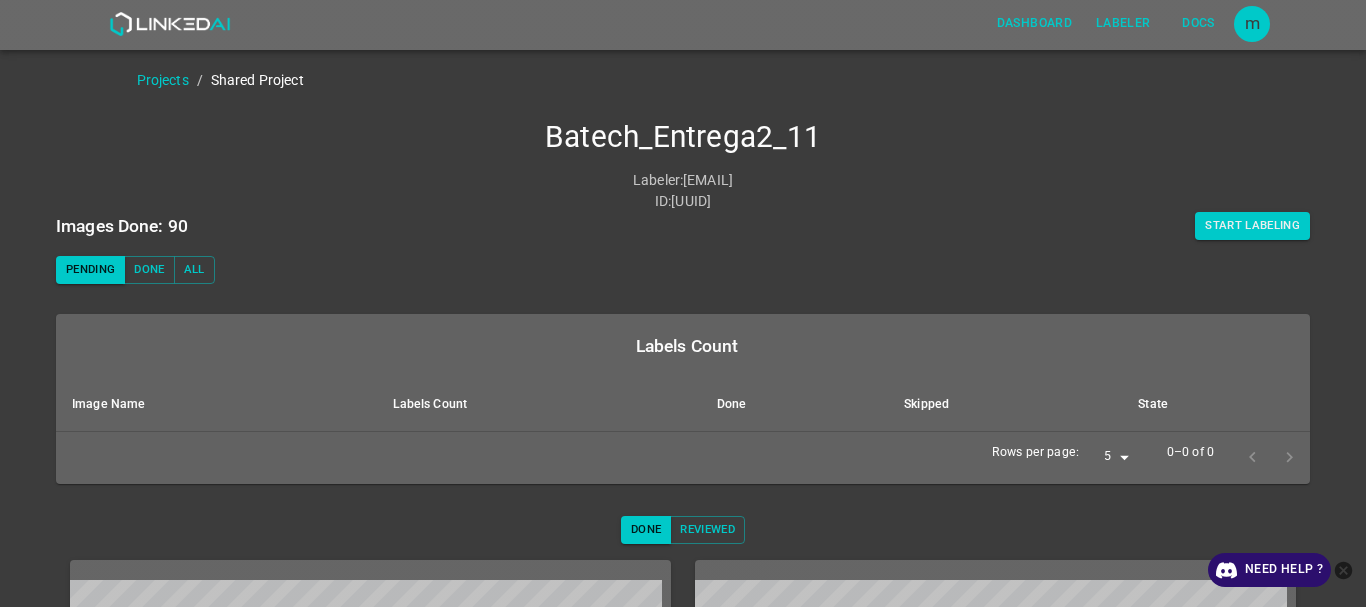 scroll, scrollTop: 0, scrollLeft: 0, axis: both 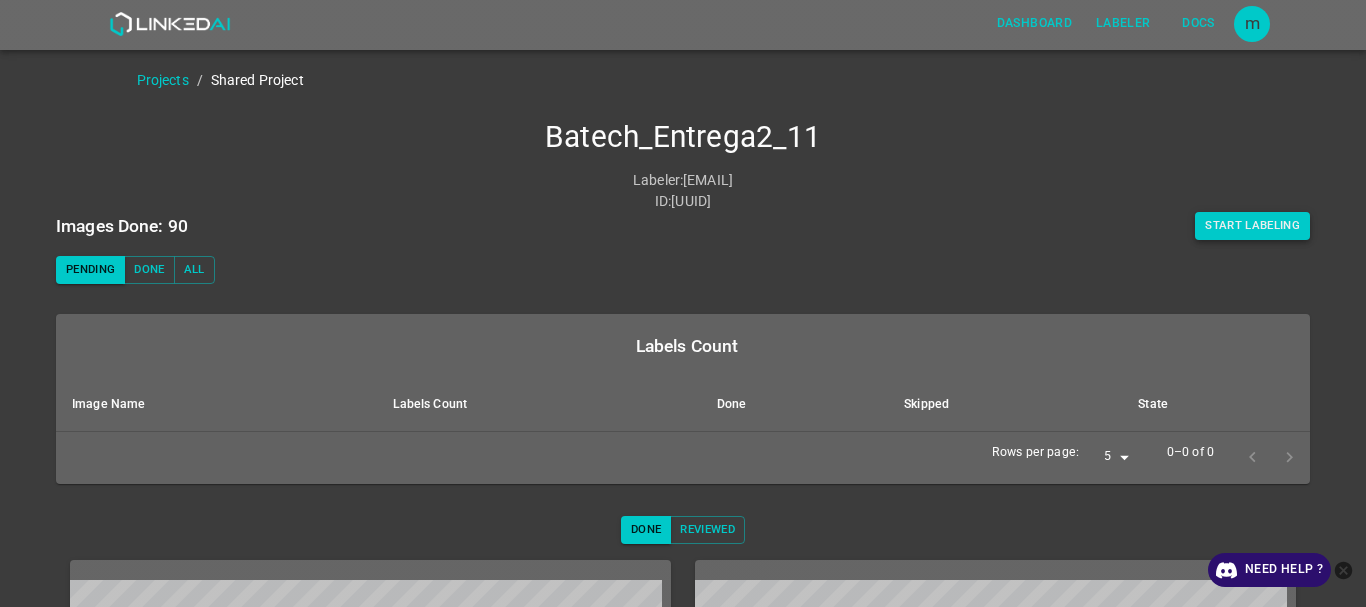 click on "Start Labeling" at bounding box center [1252, 226] 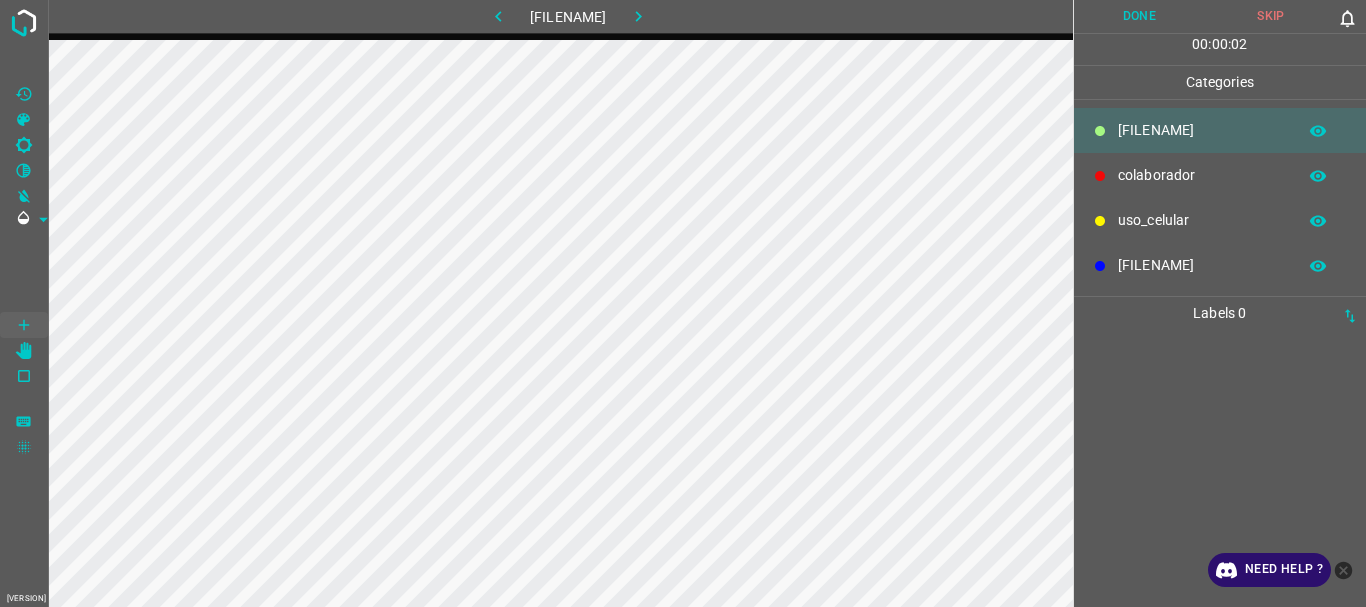 scroll, scrollTop: 0, scrollLeft: 0, axis: both 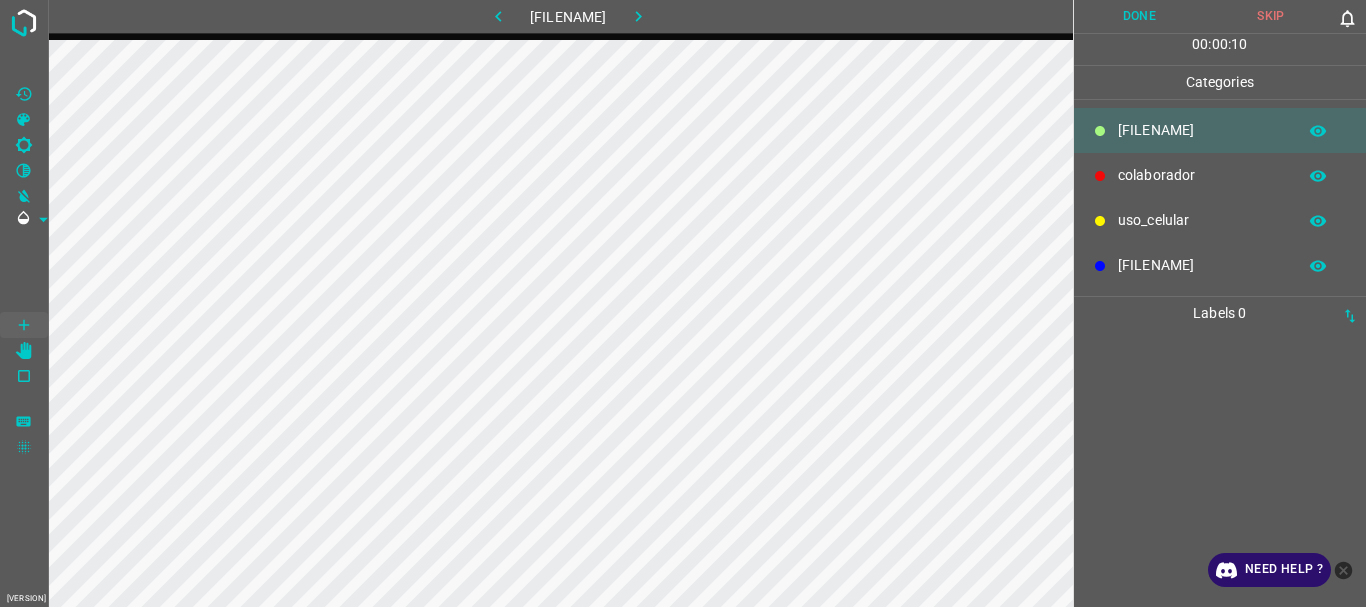 click on "[FILENAME]" at bounding box center (1202, 130) 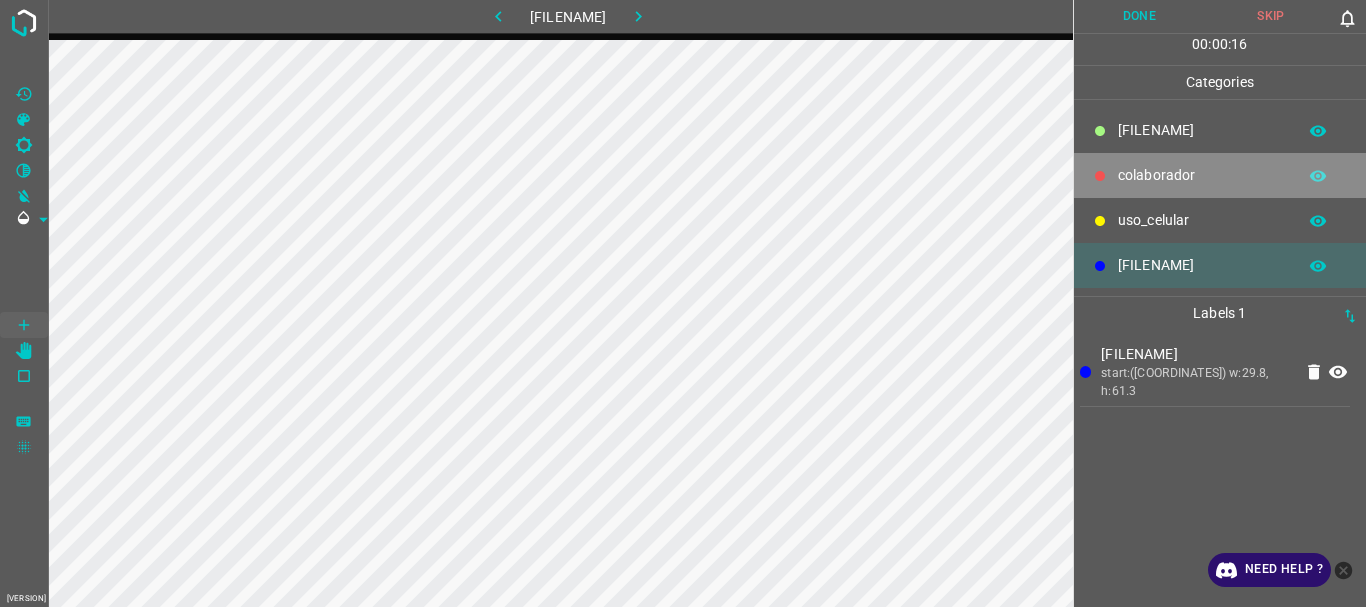 click on "colaborador" at bounding box center [1220, 175] 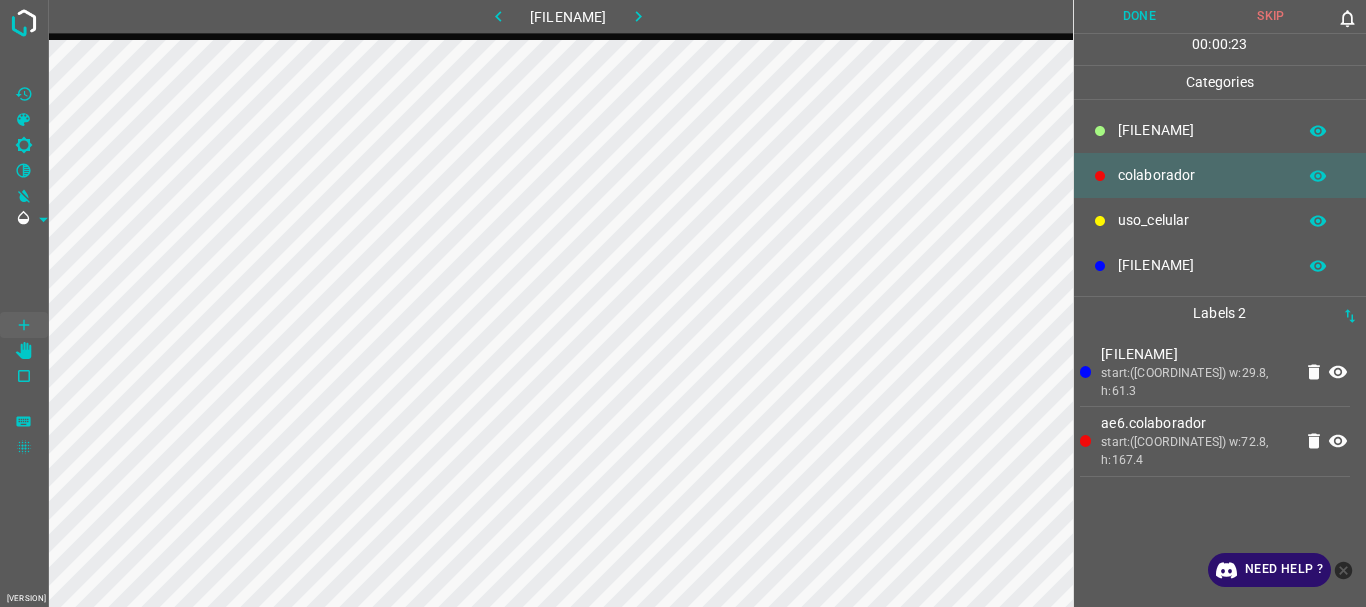 click on "[FILENAME]" at bounding box center [1202, 130] 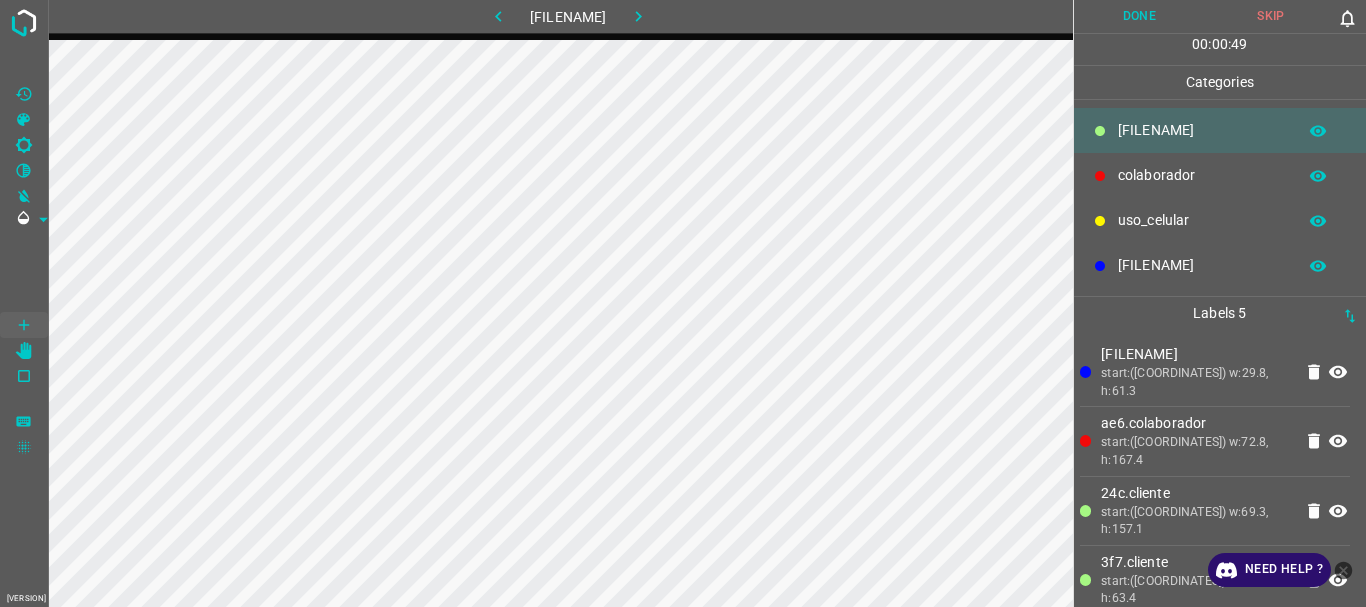 click on "uso_celular" at bounding box center [1220, 220] 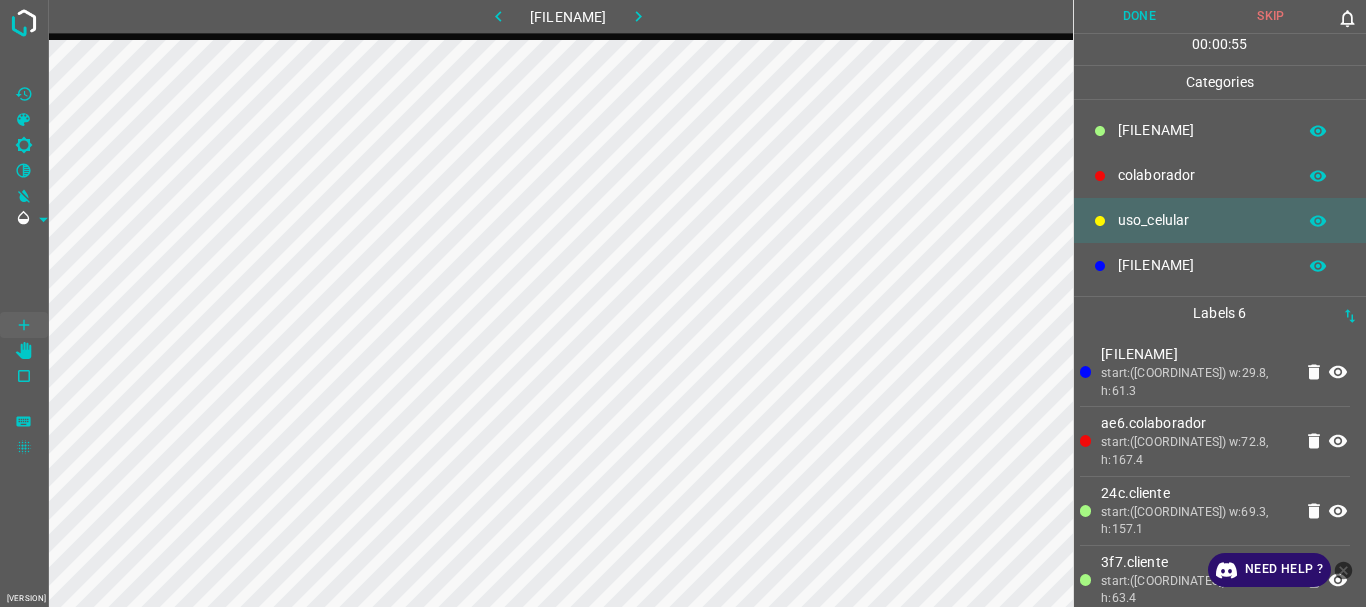 click at bounding box center [1100, 131] 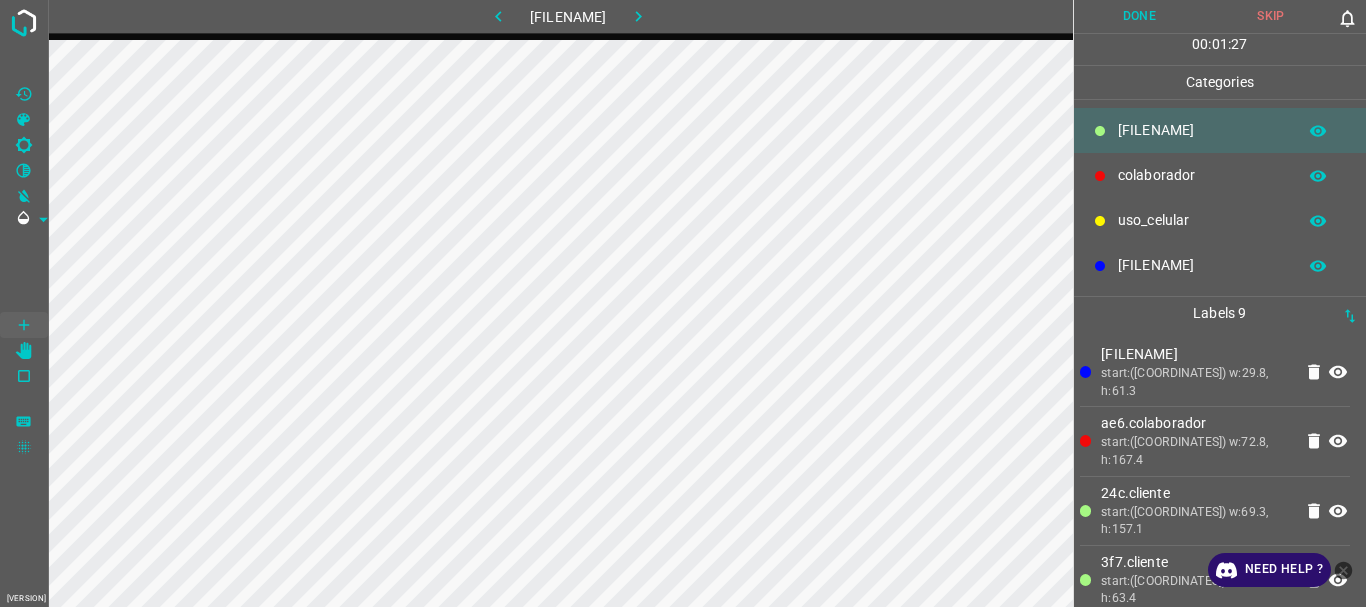 click on "uso_celular" at bounding box center [1202, 130] 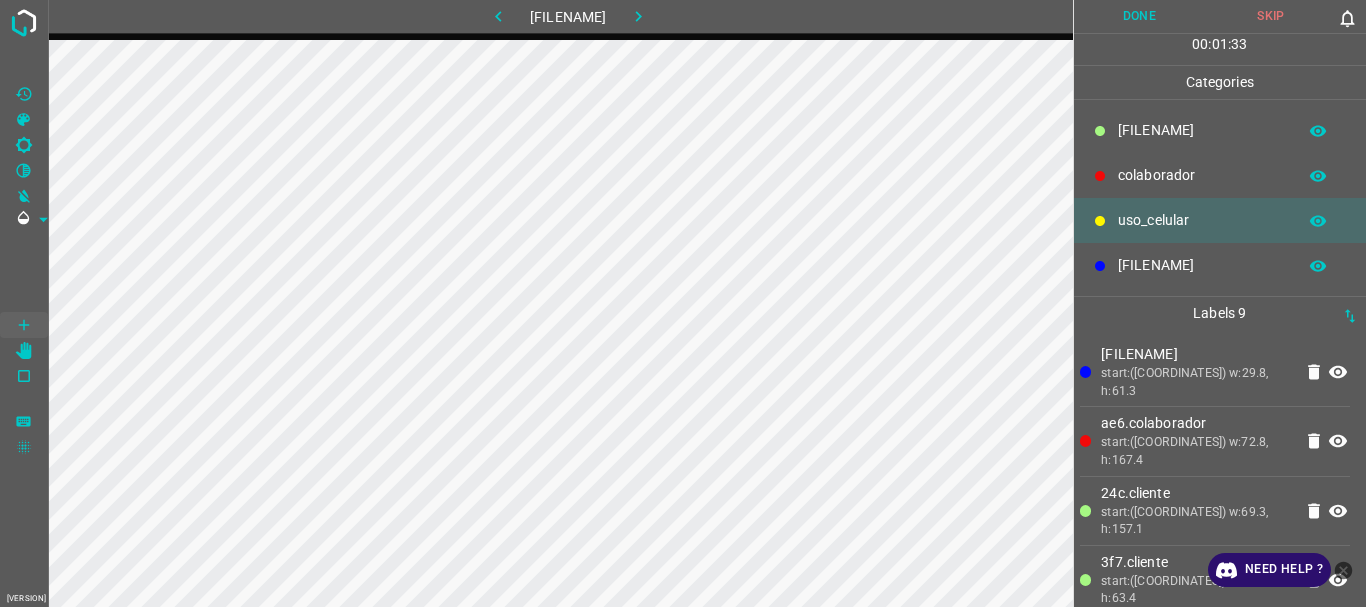 click on "[FILENAME]" at bounding box center [1202, 130] 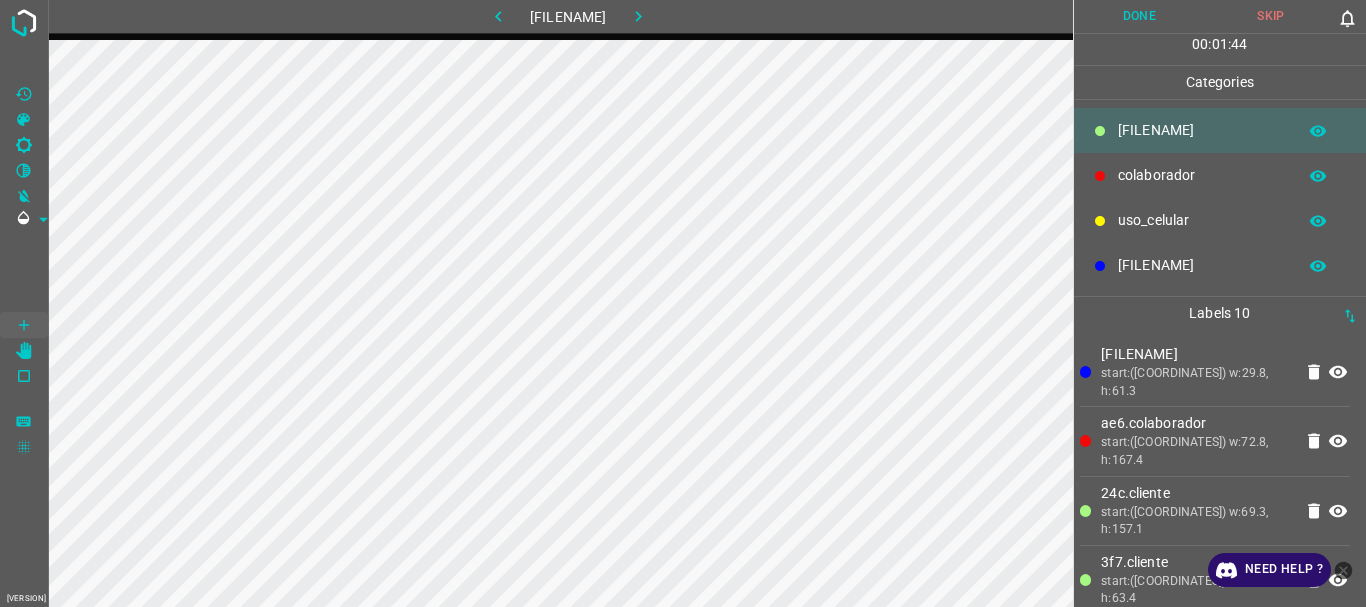 click on "uso_celular" at bounding box center (1202, 130) 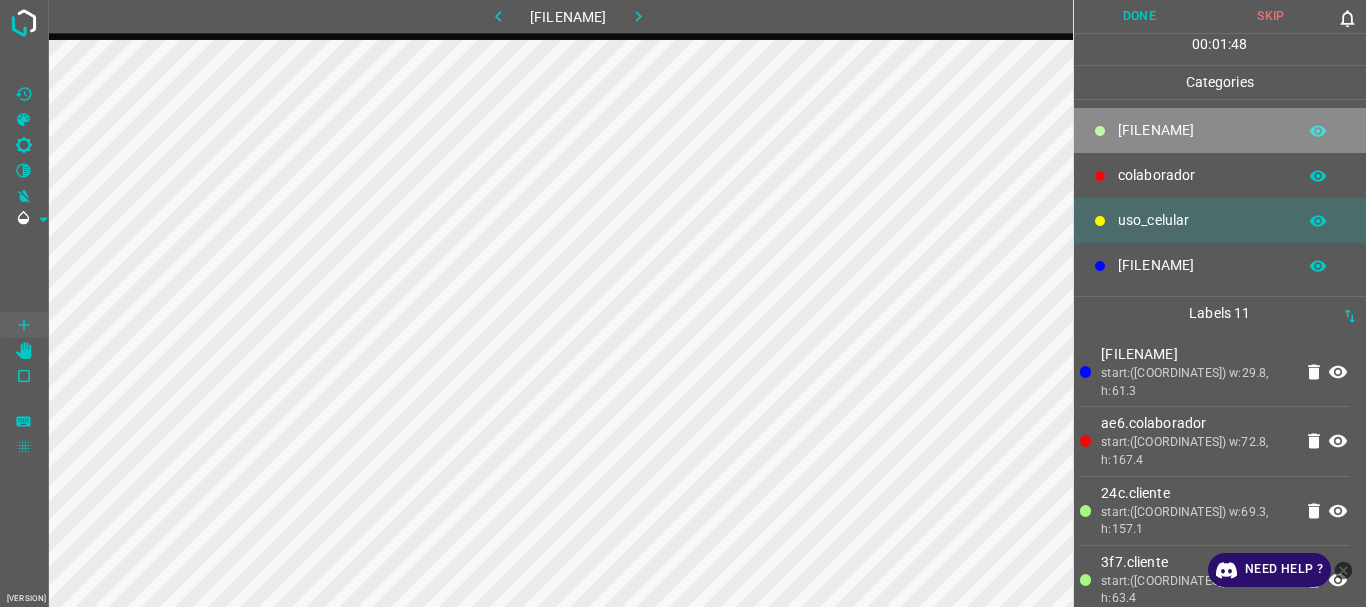 click at bounding box center (1100, 131) 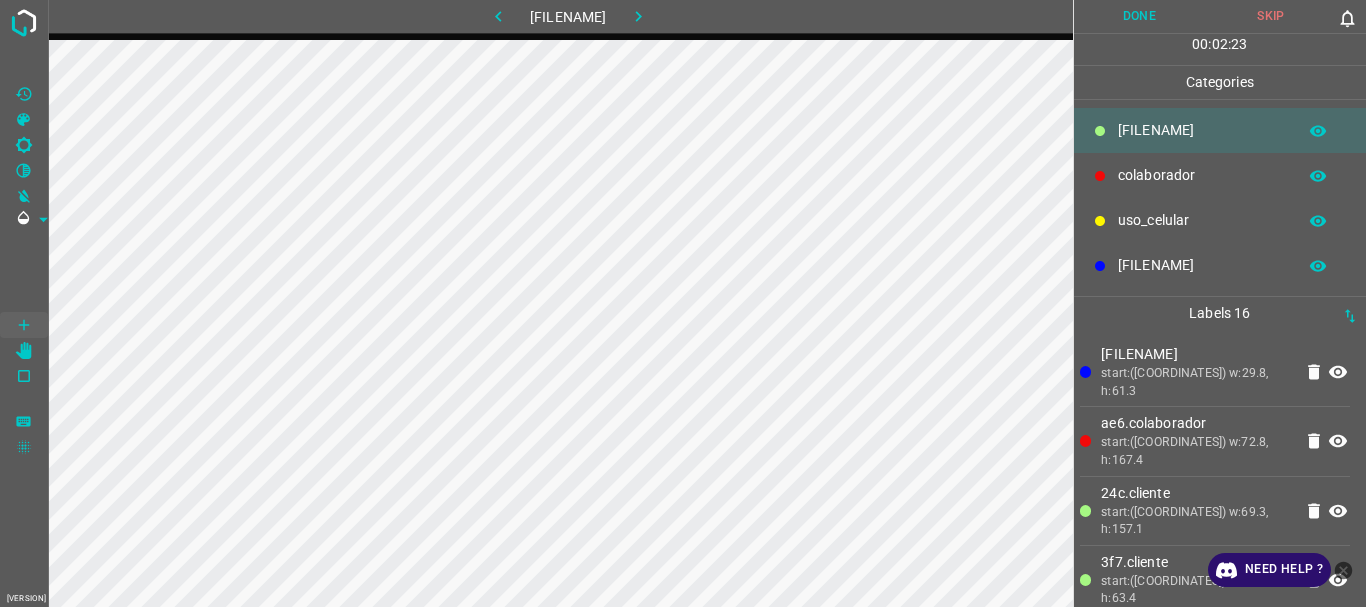 click on "Done" at bounding box center [1140, 16] 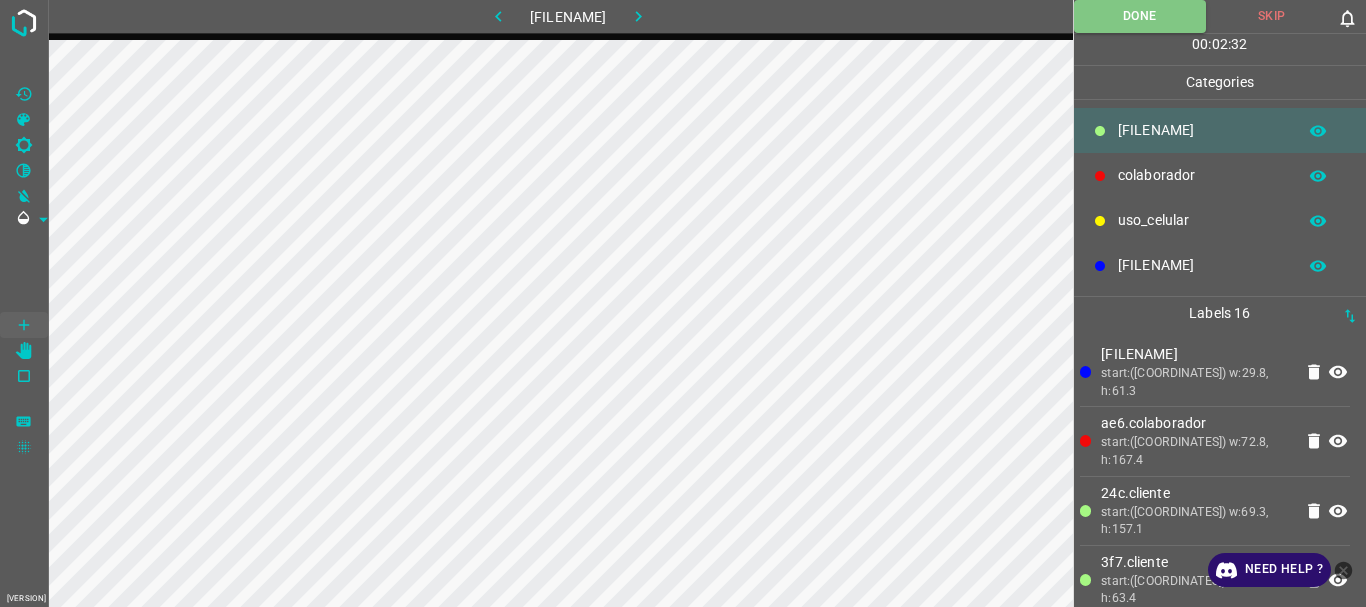 click at bounding box center (638, 16) 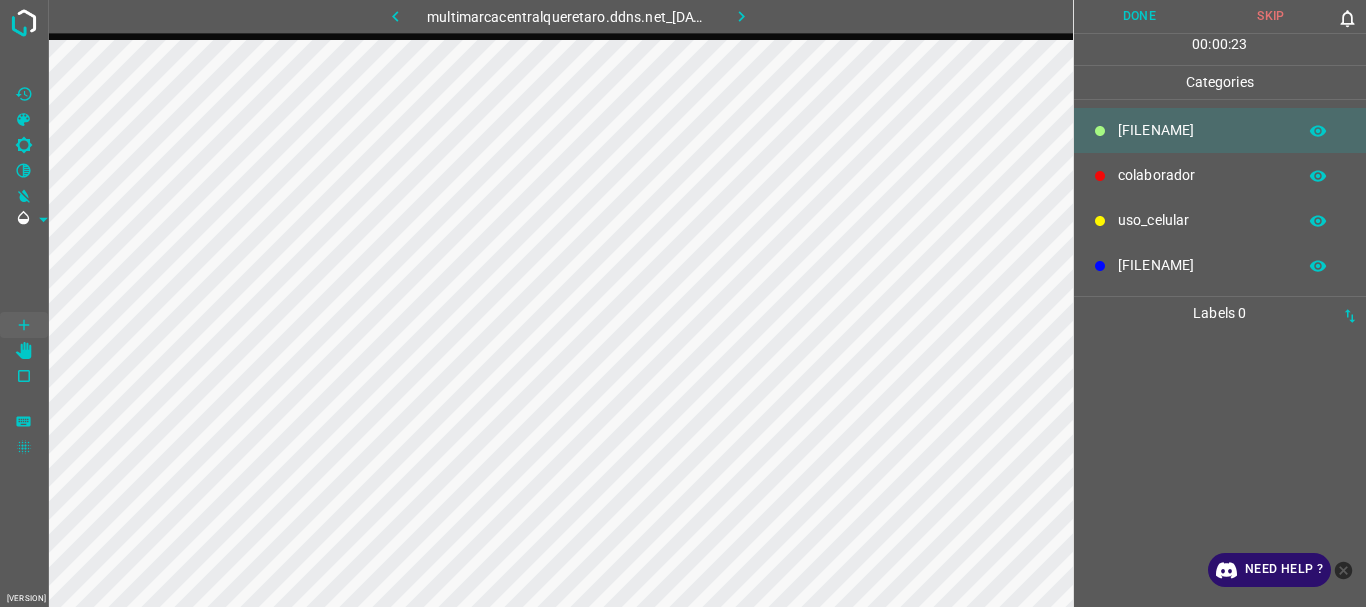 click on "colaborador" at bounding box center [1202, 130] 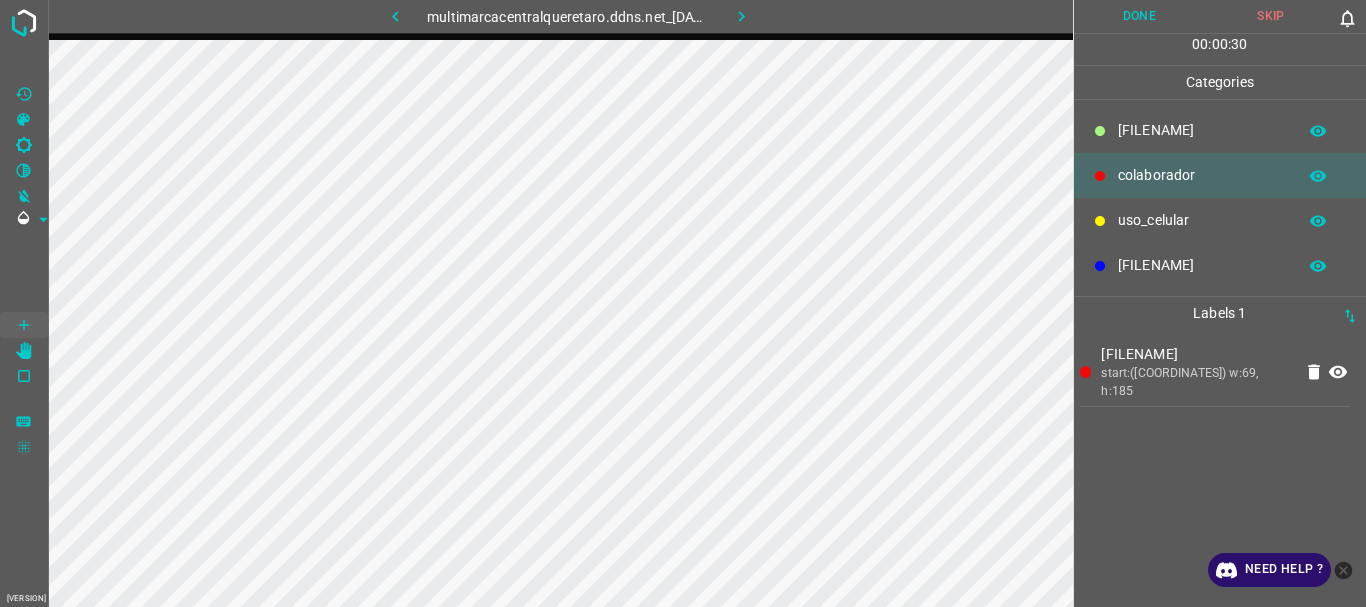 click on "[FILENAME]" at bounding box center (1202, 130) 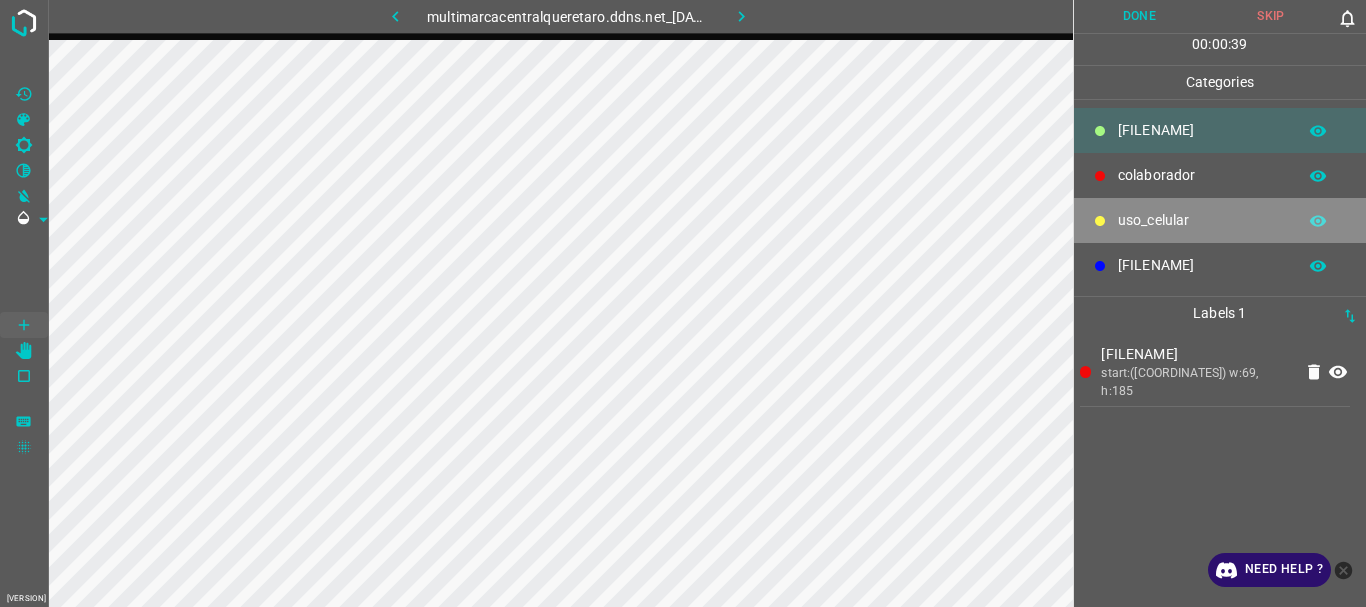 click on "uso_celular" at bounding box center (1202, 130) 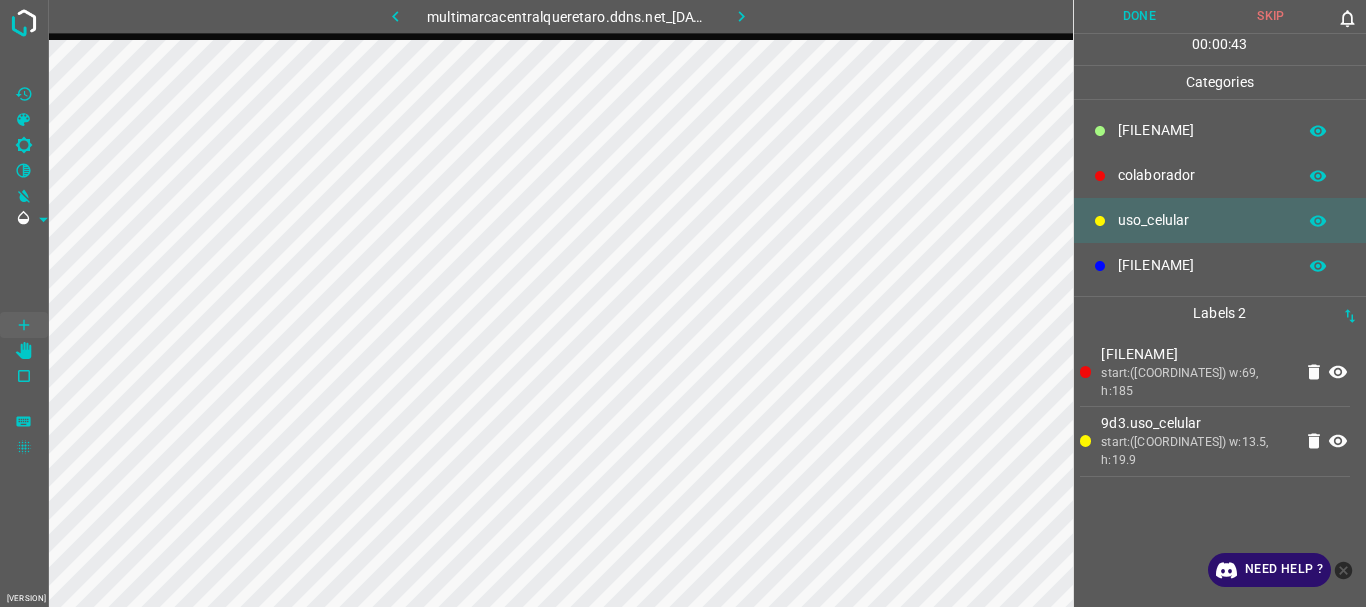 click on "[FILENAME]" at bounding box center (1202, 130) 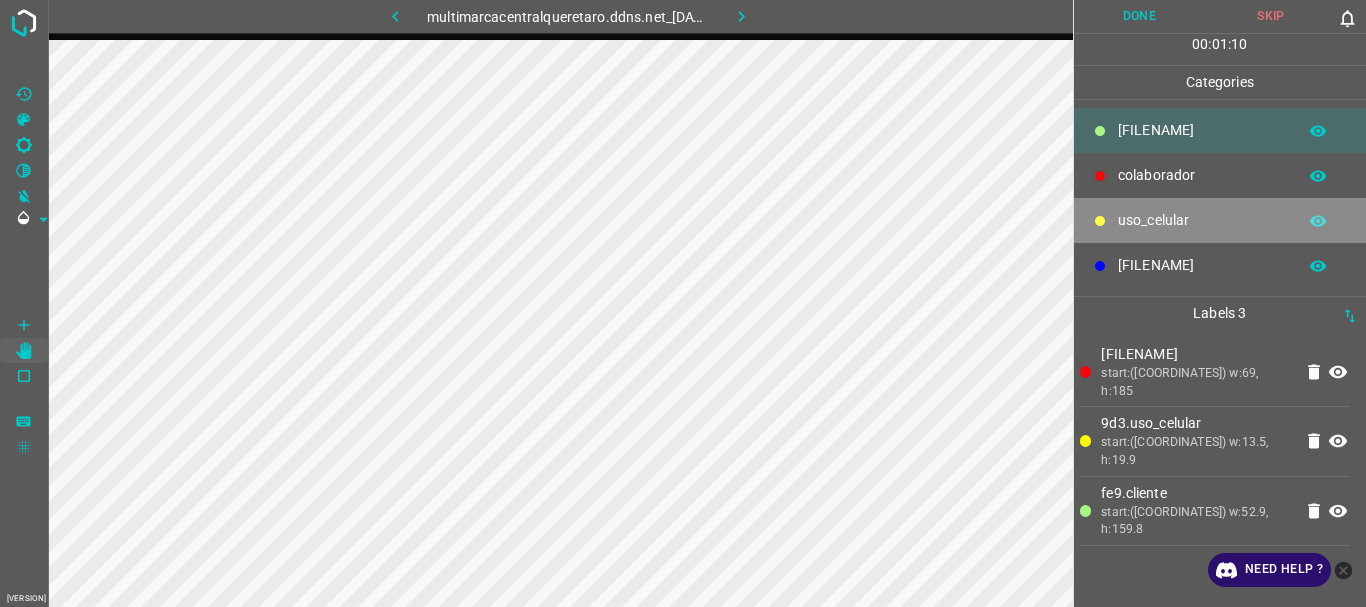 click on "uso_celular" at bounding box center [1202, 130] 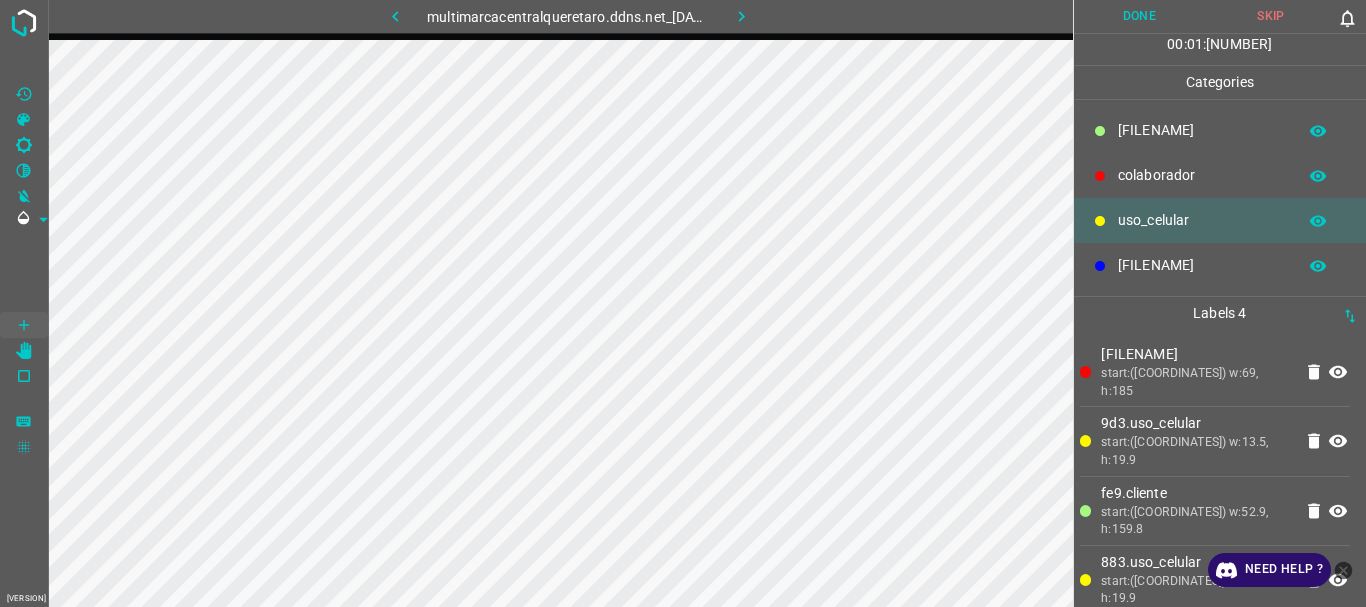 click on "[FILENAME]" at bounding box center [1202, 130] 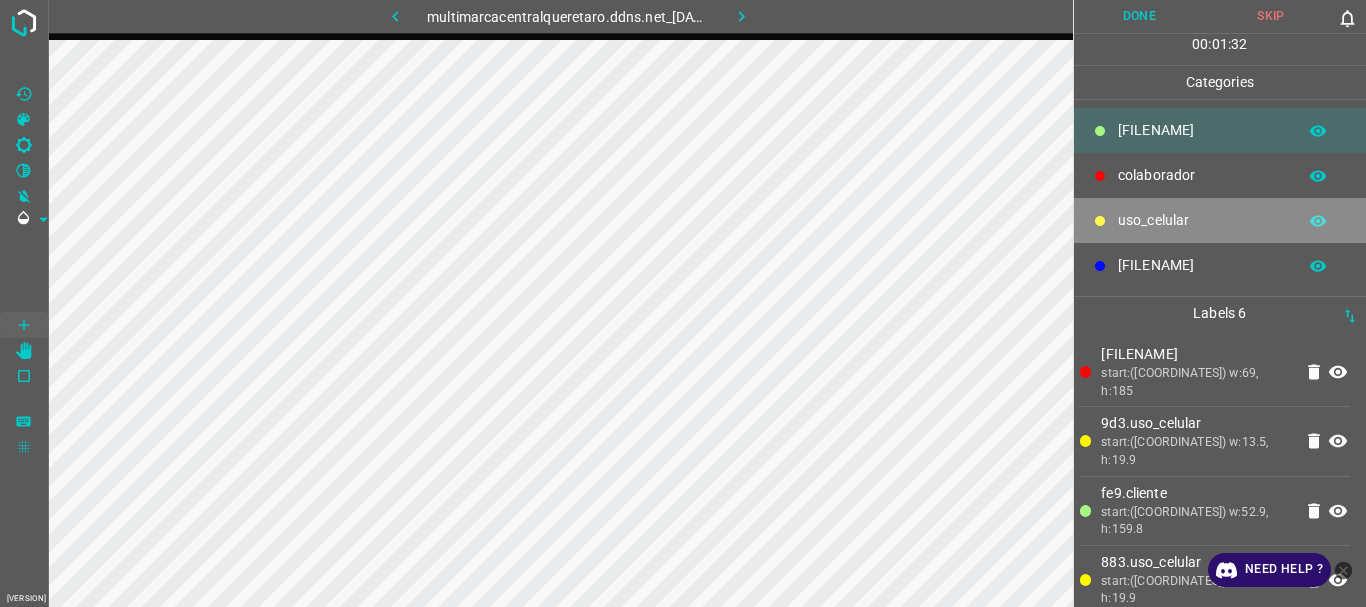 click on "uso_celular" at bounding box center [1202, 130] 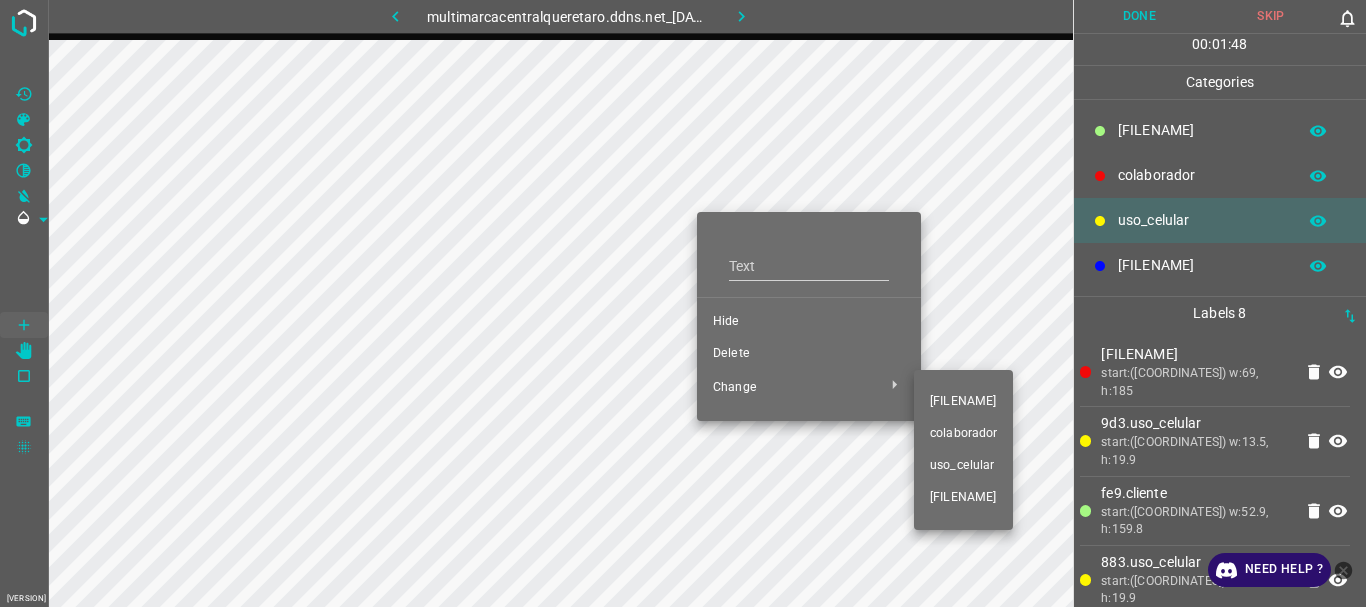 click on "[FILENAME]" at bounding box center [809, 258] 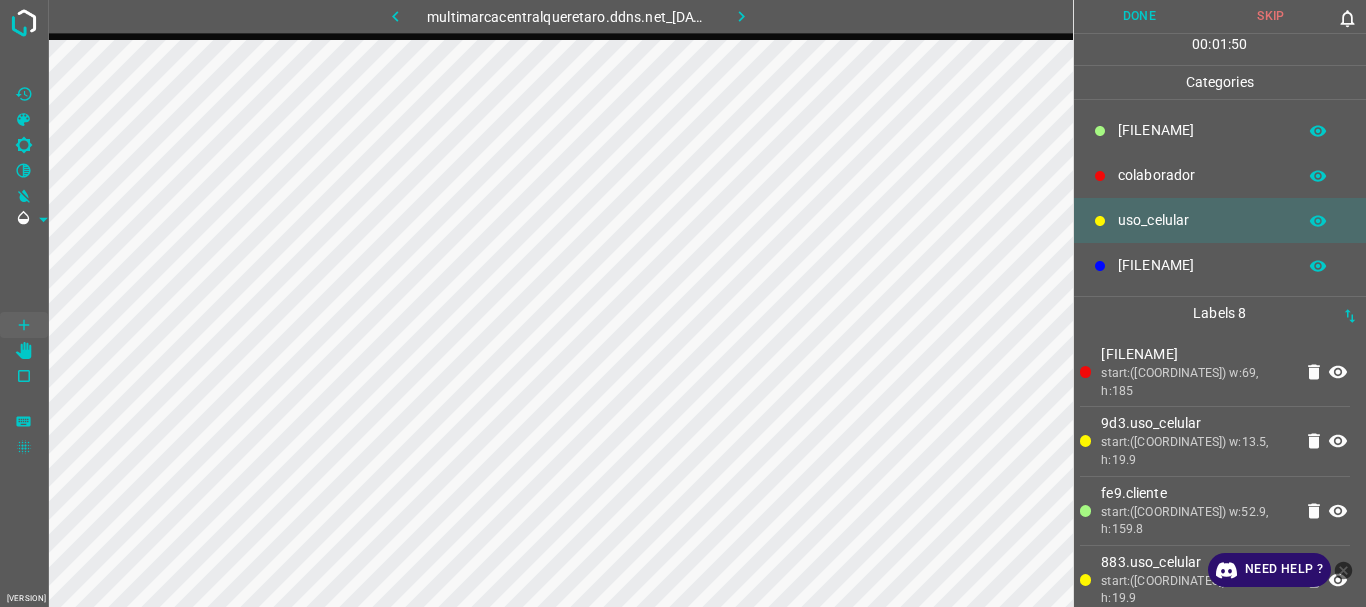 click on "[FILENAME]" at bounding box center (1202, 130) 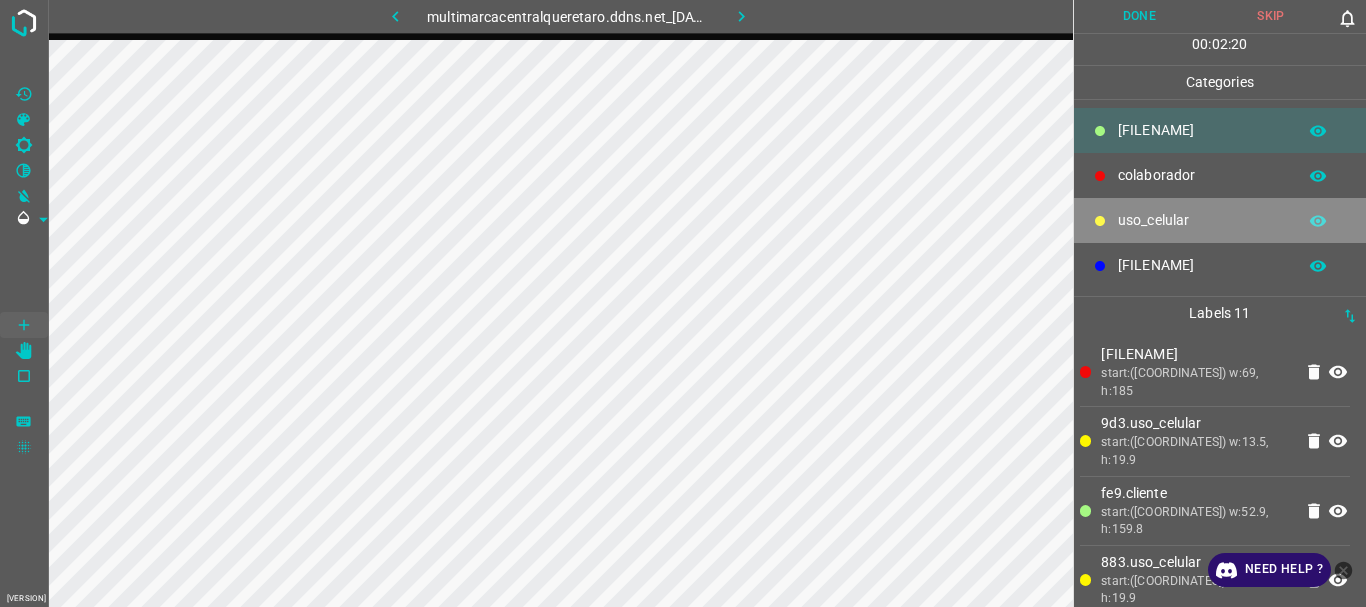click on "uso_celular" at bounding box center (1202, 130) 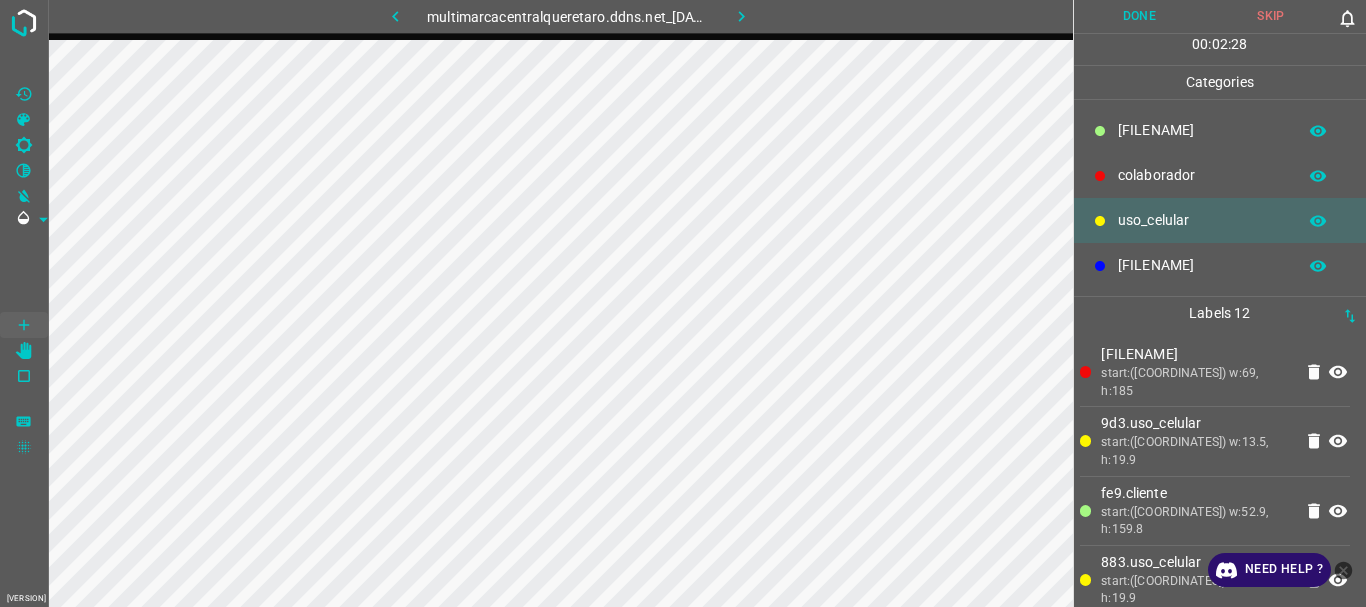 click on "[FILENAME]" at bounding box center [1202, 130] 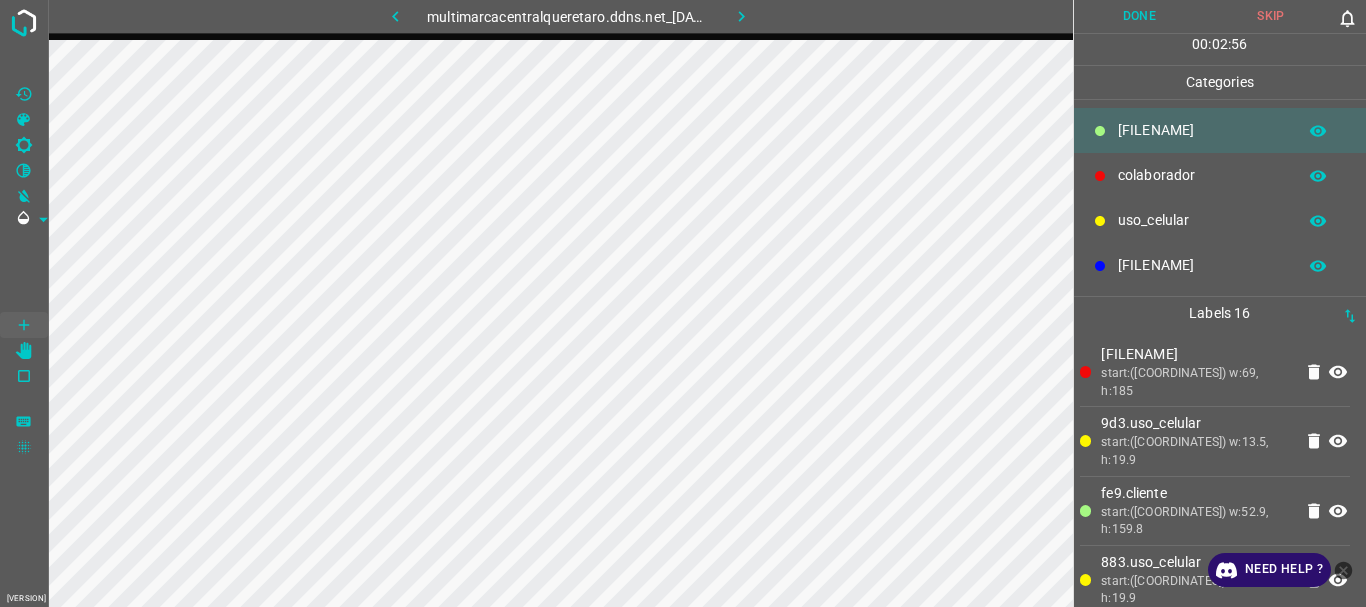 click on "Done" at bounding box center (1140, 16) 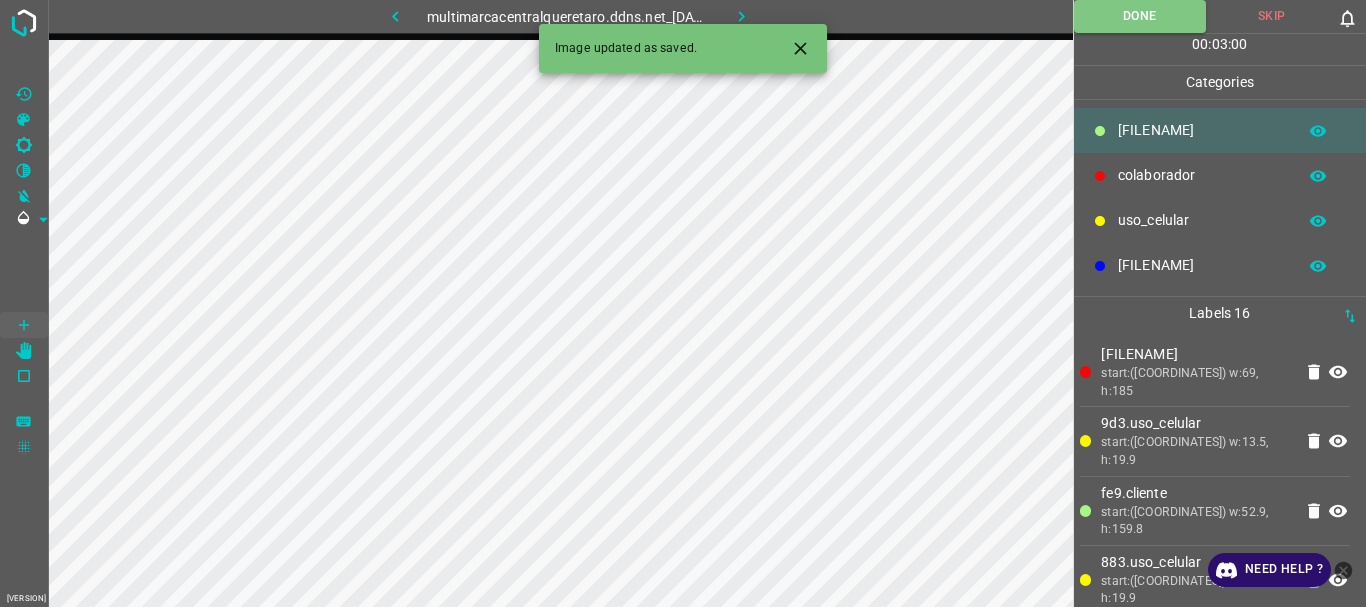 click at bounding box center [741, 16] 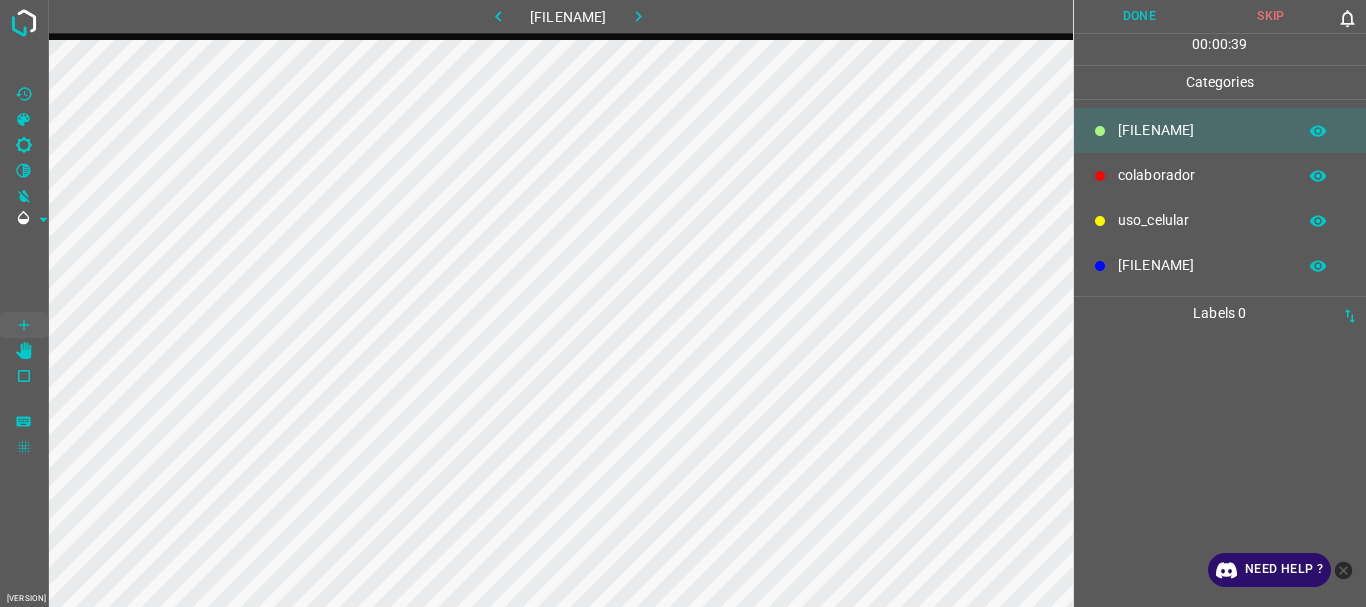 click on "colaborador" at bounding box center [1202, 130] 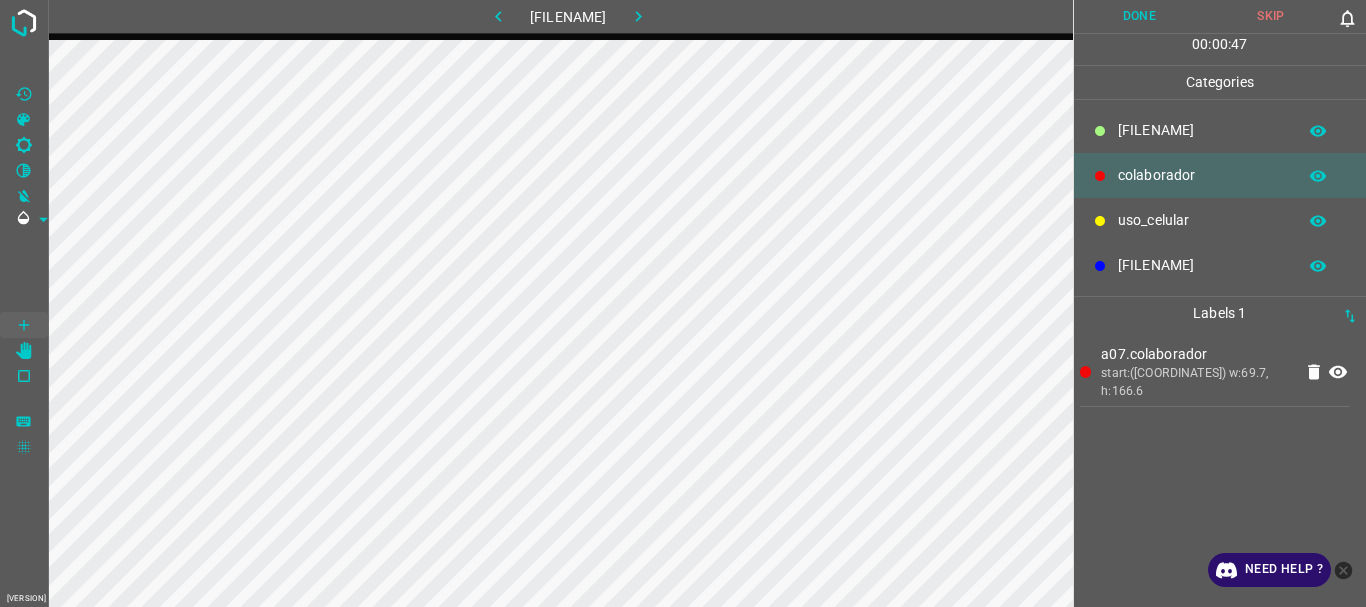 click on "[FILENAME]" at bounding box center [1202, 130] 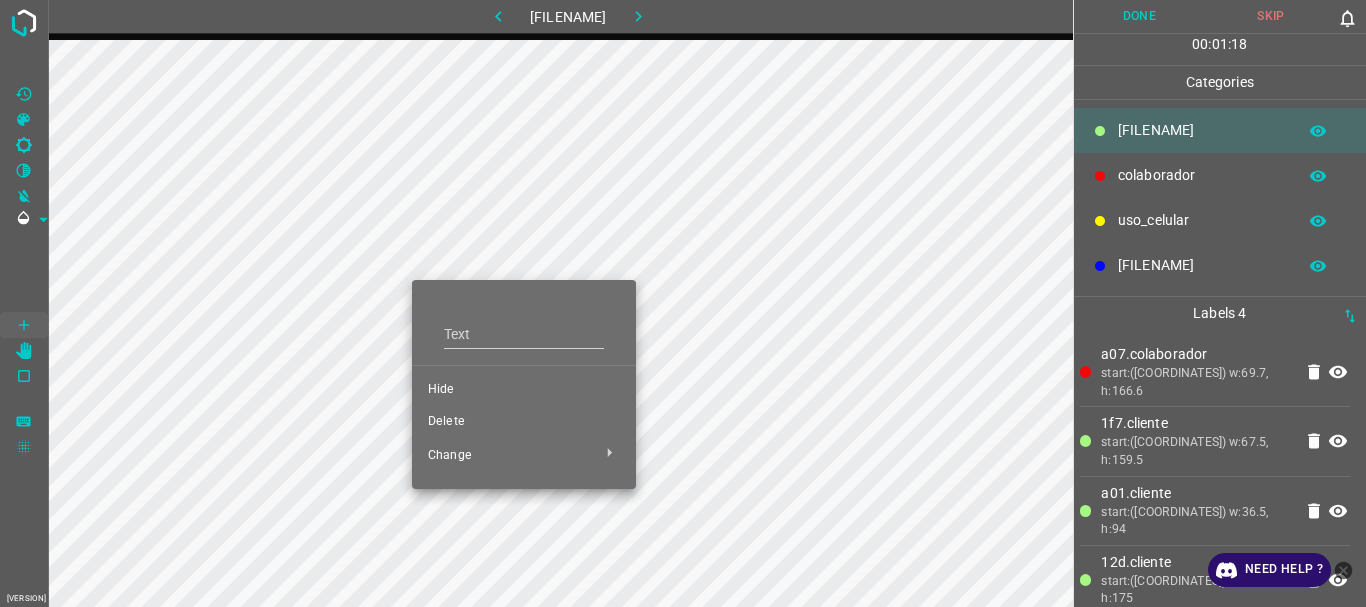 click on "Hide" at bounding box center (524, 390) 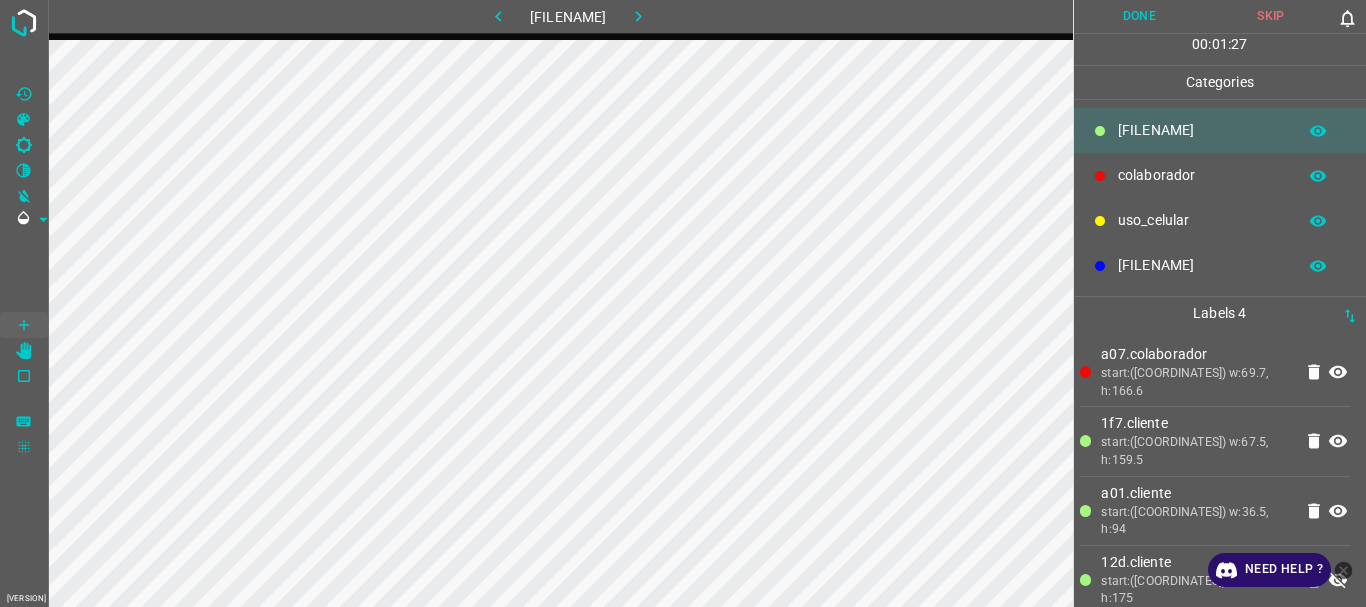 click on "uso_celular" at bounding box center [1202, 130] 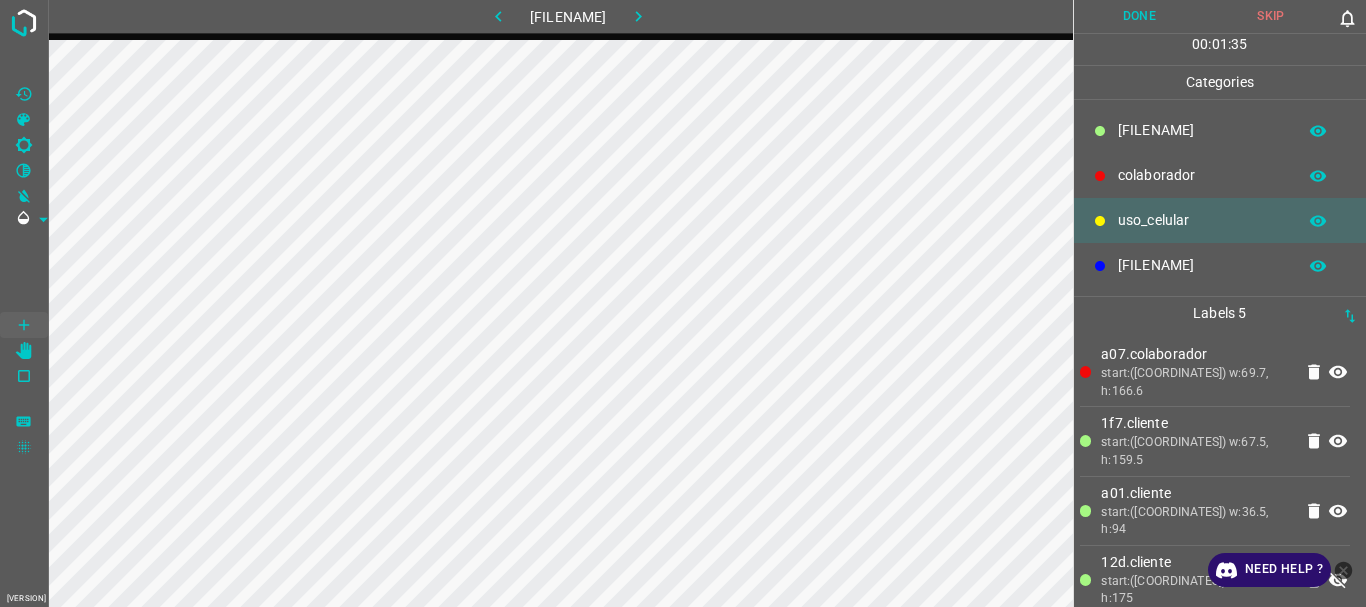 click on "[FILENAME]" at bounding box center [1202, 130] 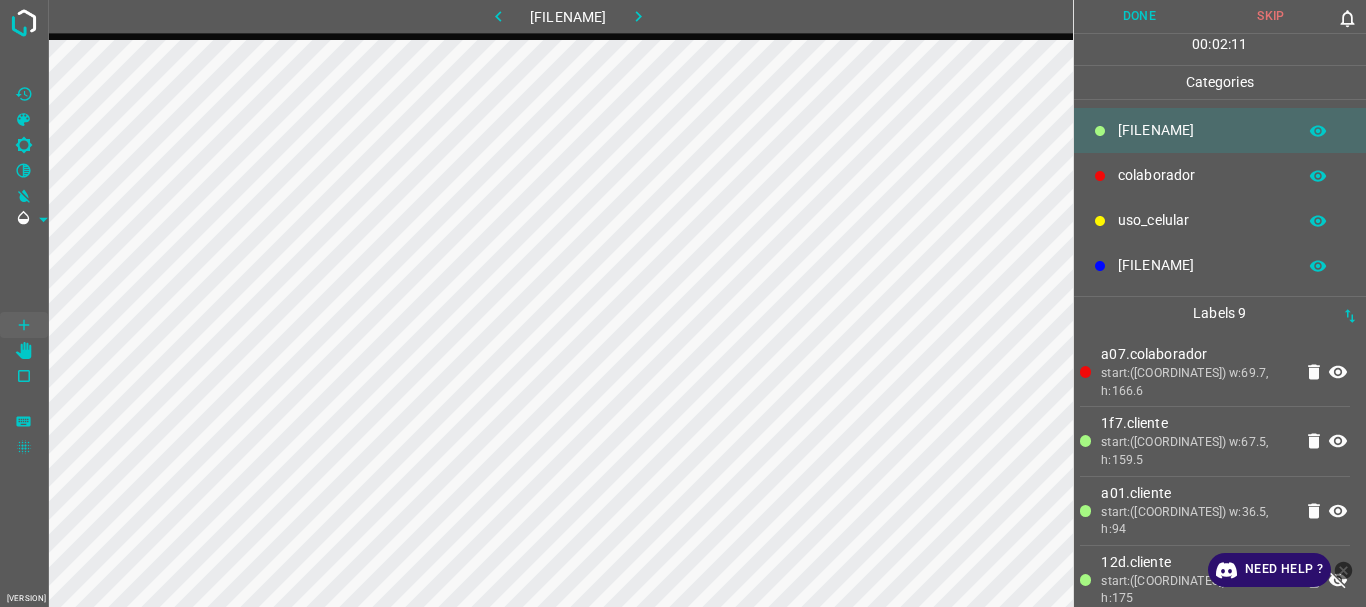 click on "Done" at bounding box center (1140, 16) 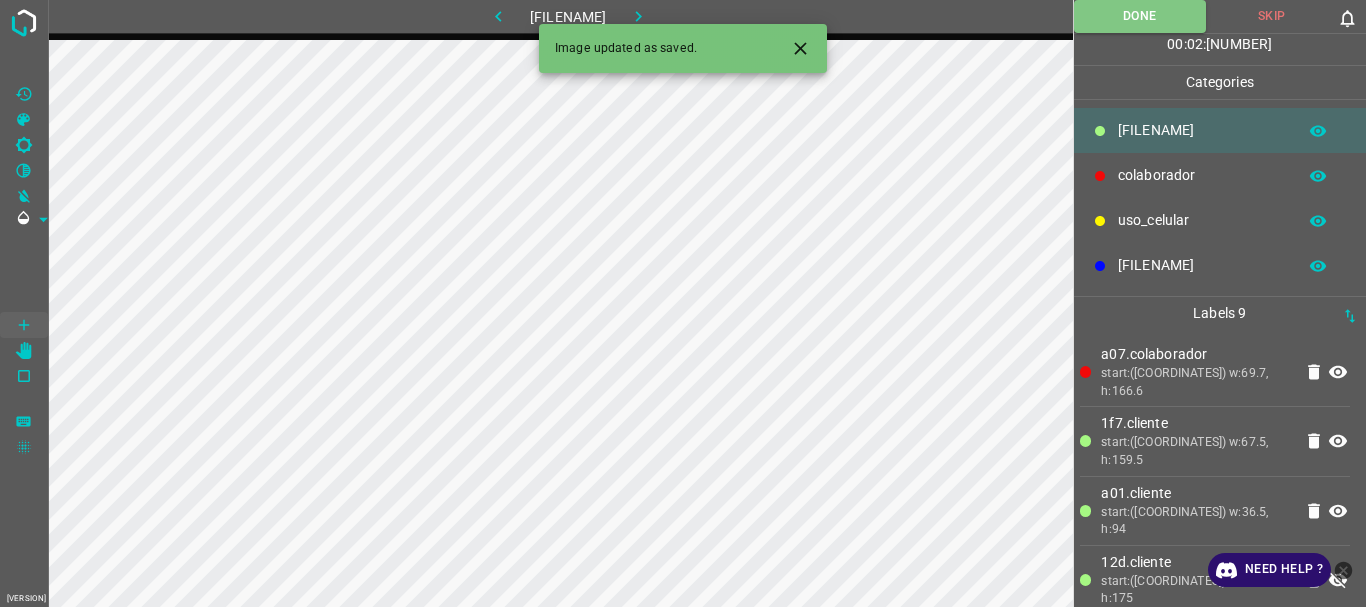 click at bounding box center [638, 16] 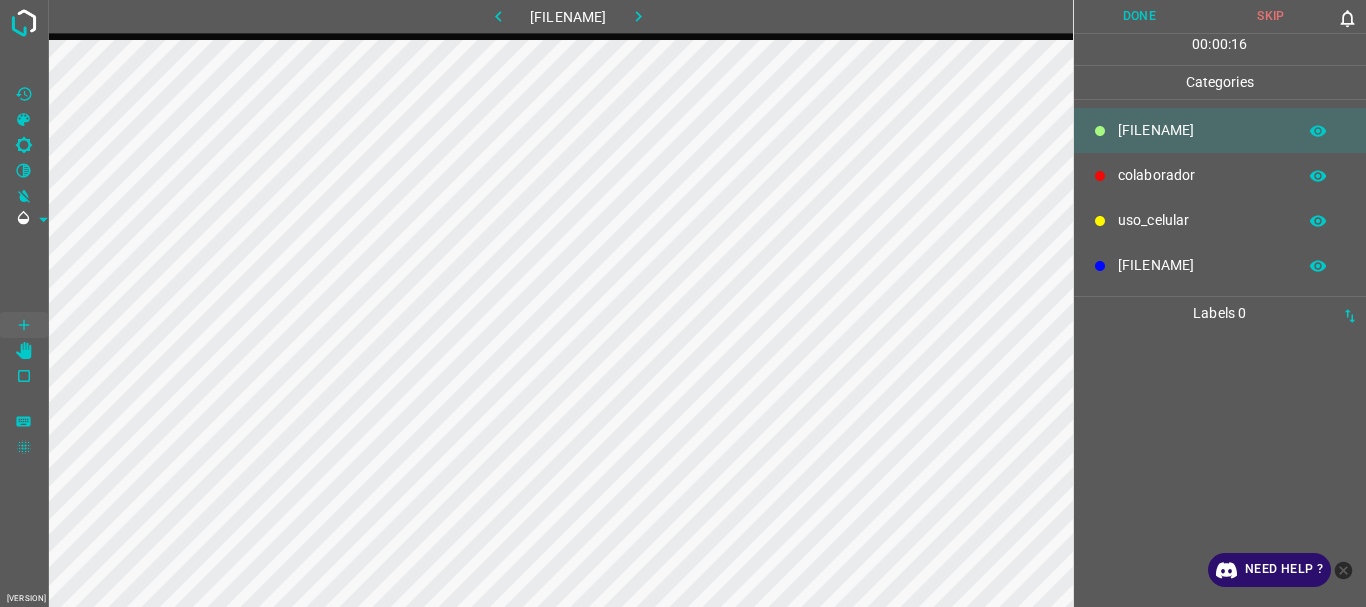 click on "colaborador" at bounding box center (1202, 130) 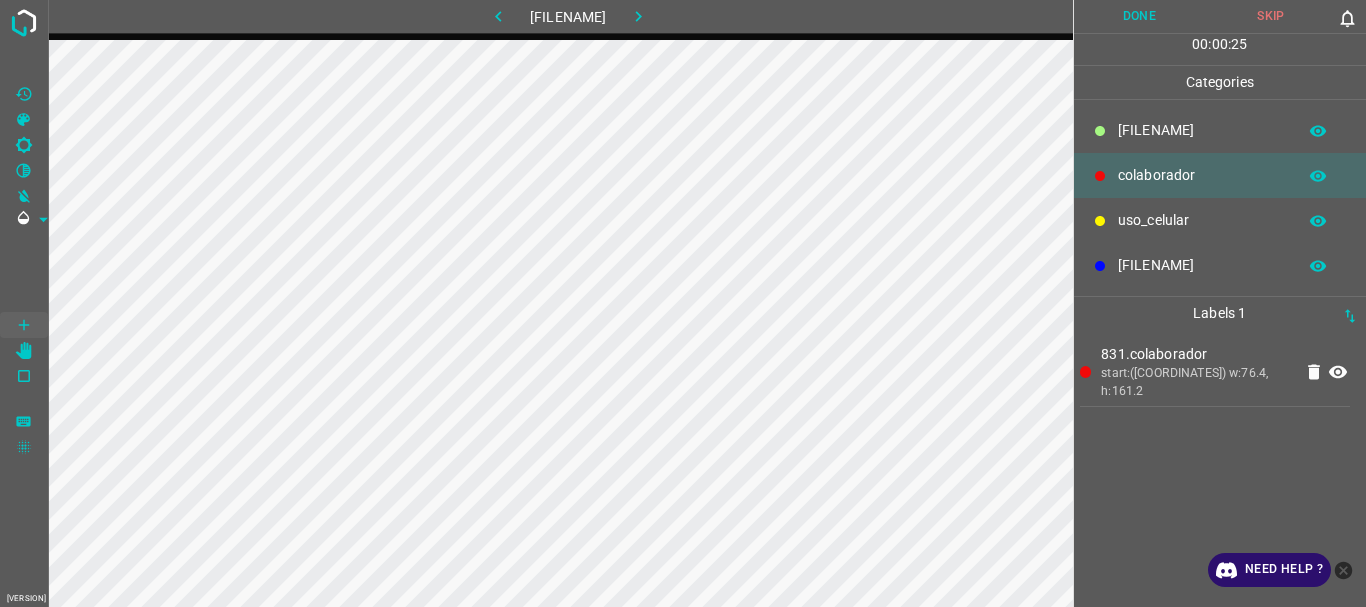 click on "[FILENAME]" at bounding box center [1202, 130] 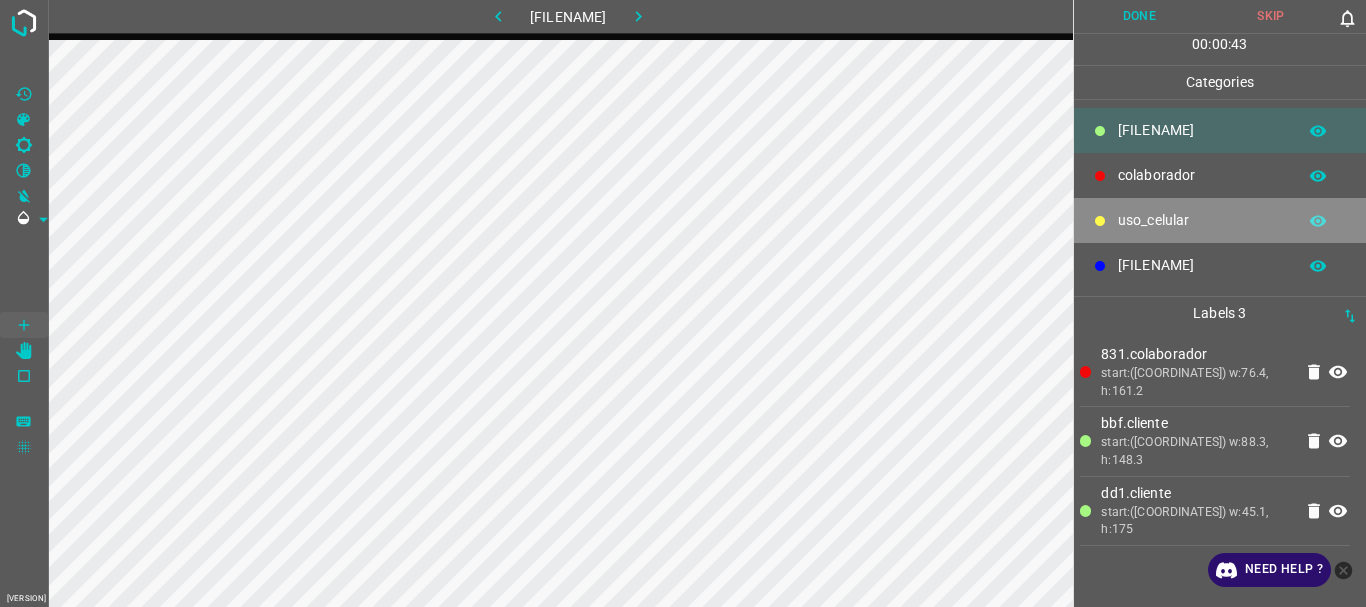 click on "uso_celular" at bounding box center (1202, 130) 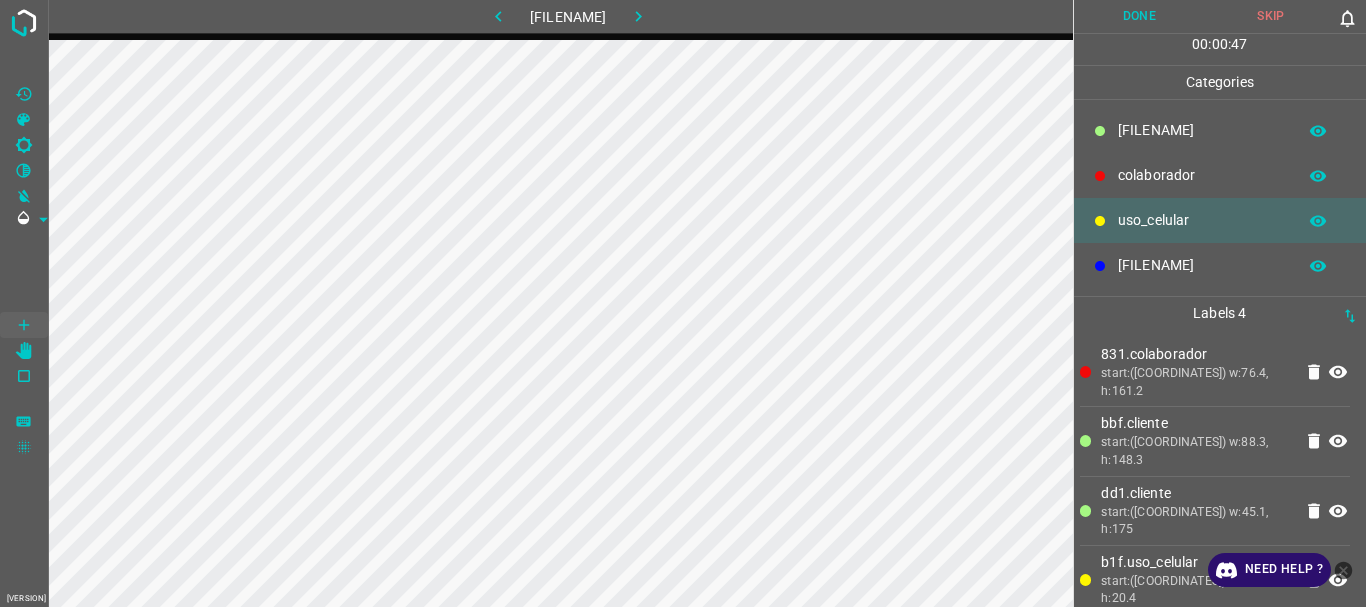 click on "[FILENAME]" at bounding box center [1202, 130] 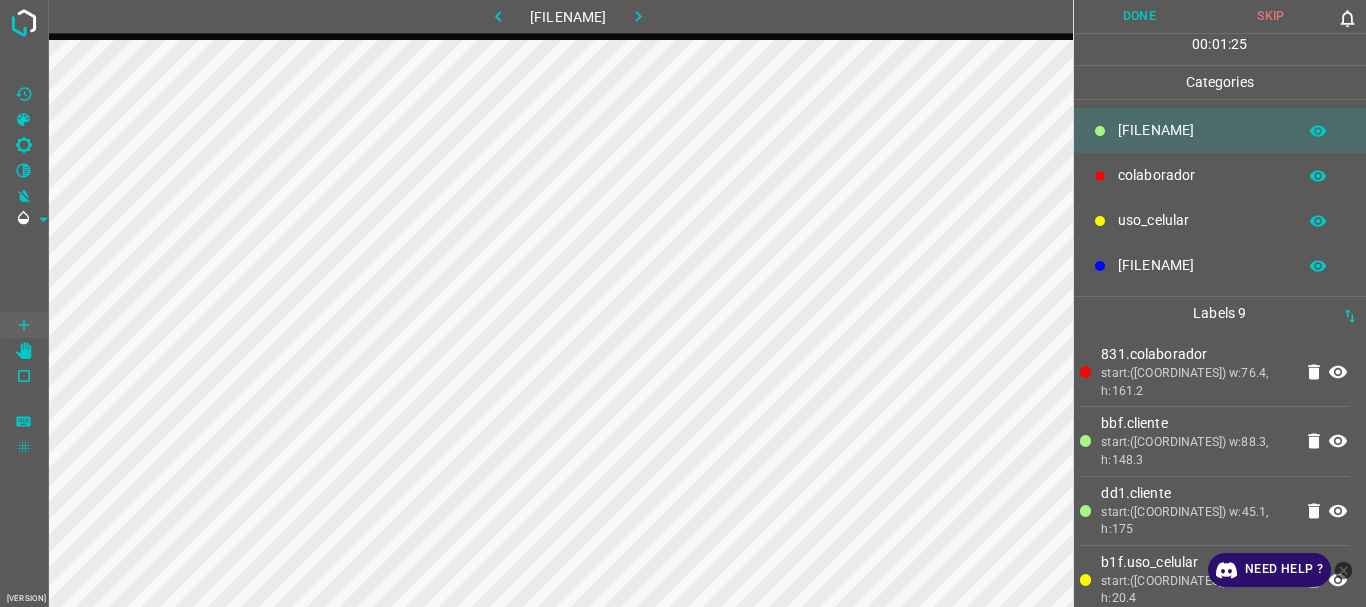 click on "Done" at bounding box center [1140, 16] 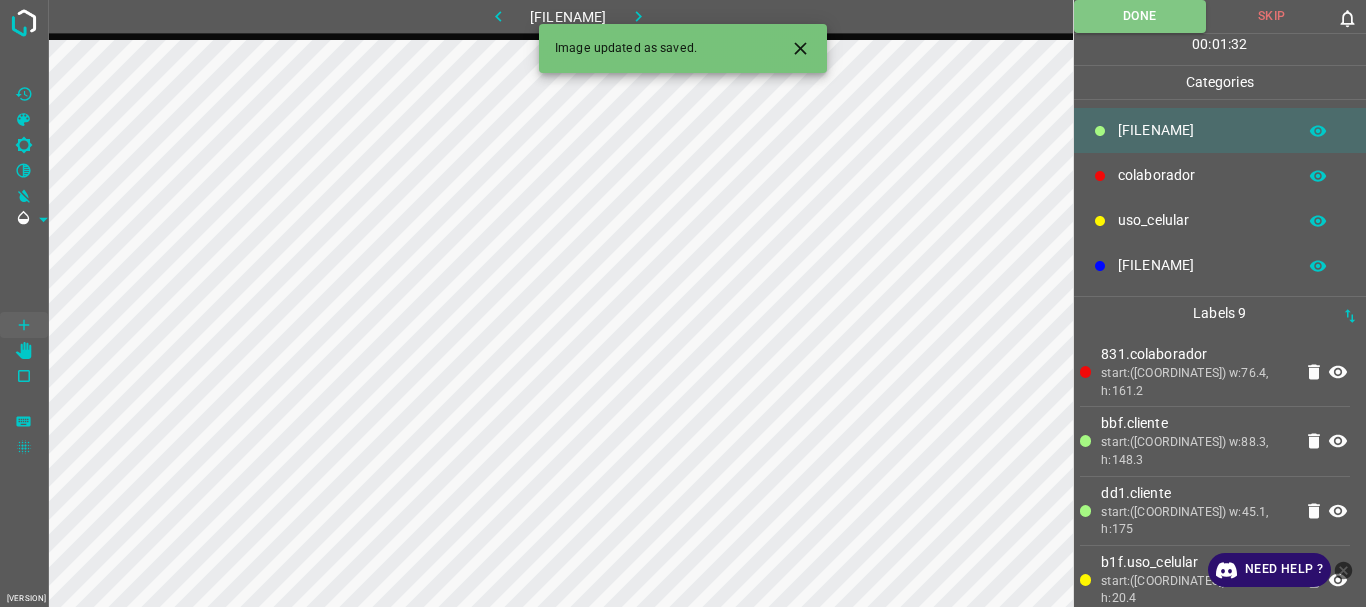 click at bounding box center (638, 16) 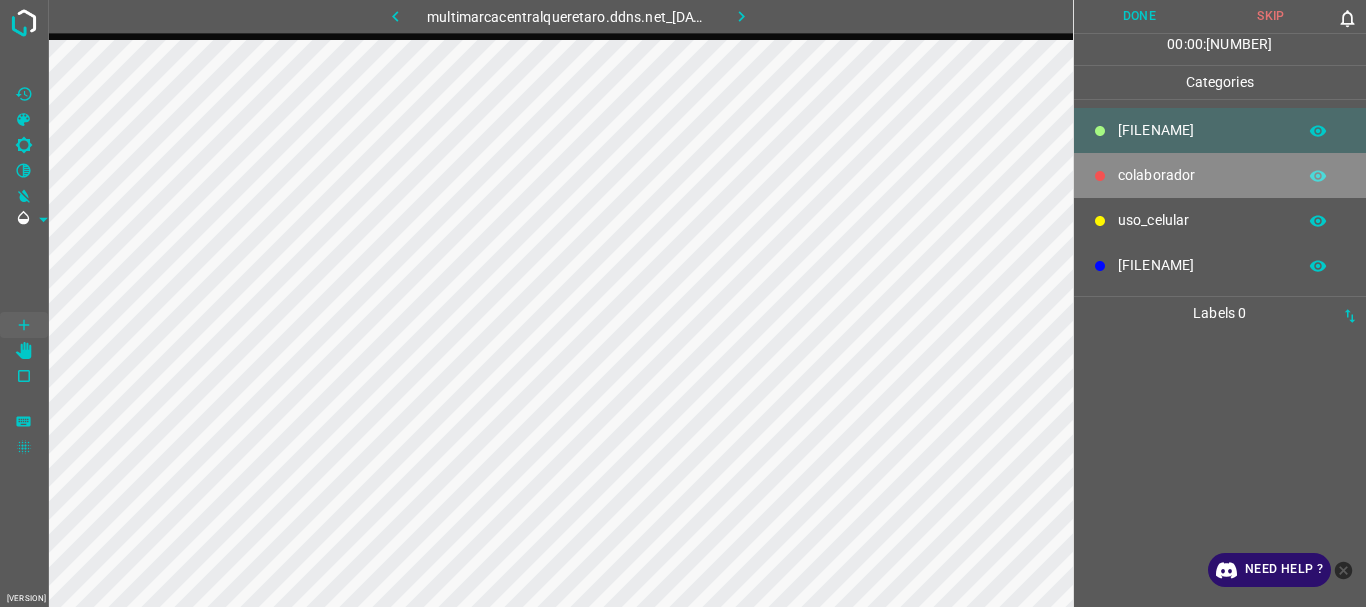 click on "colaborador" at bounding box center (1220, 175) 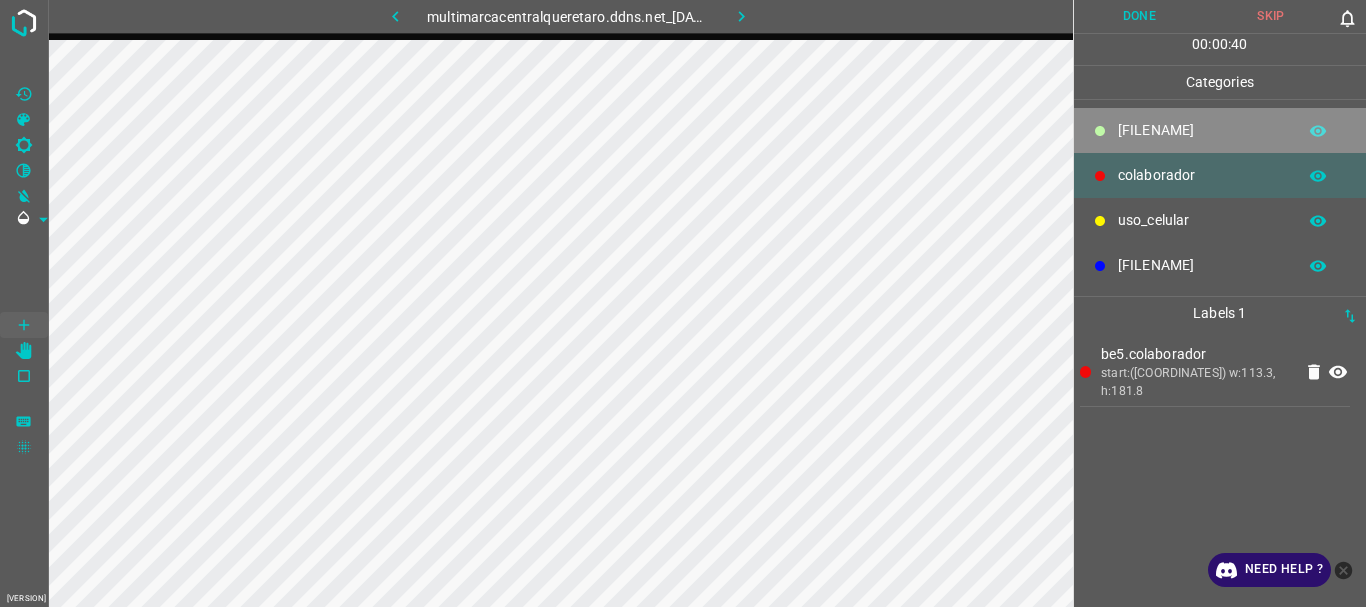 click on "[FILENAME]" at bounding box center (1220, 130) 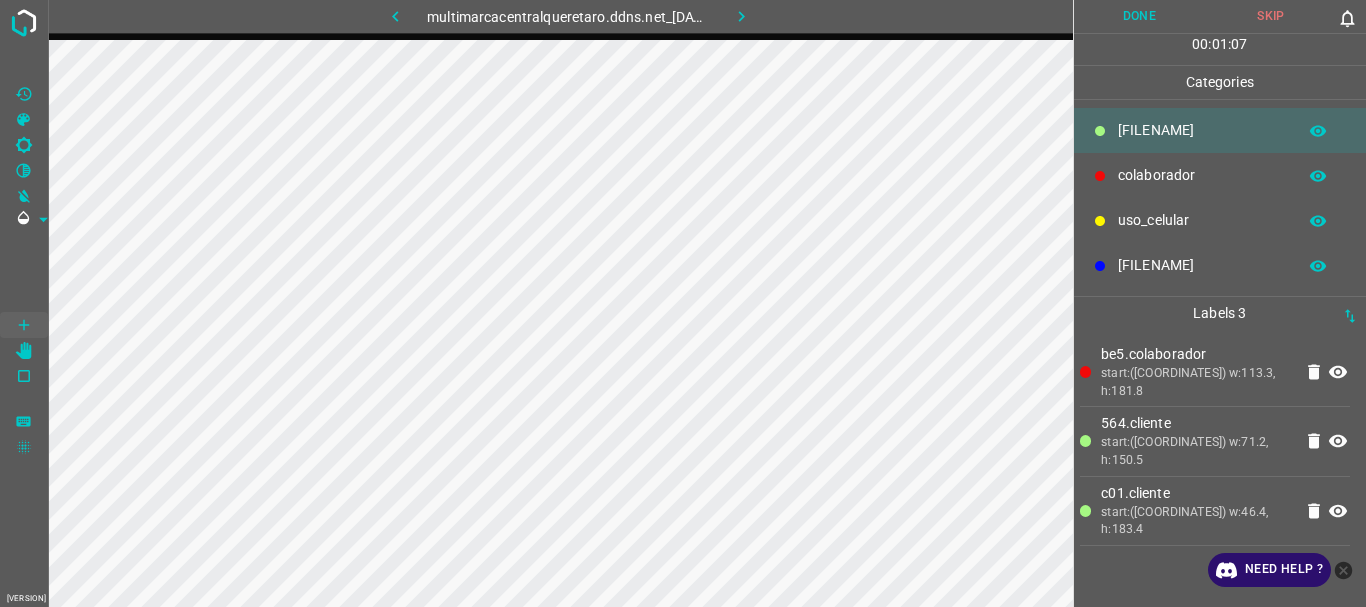 click on "uso_celular" at bounding box center [1202, 130] 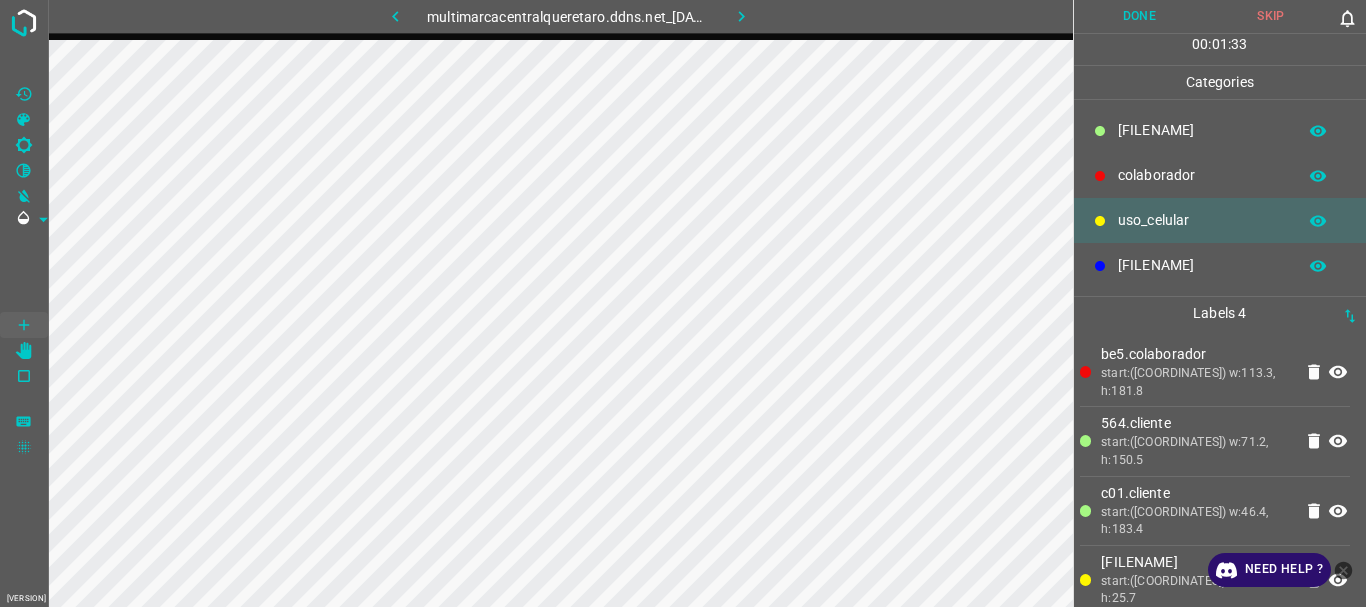 click on "[FILENAME]" at bounding box center [1220, 130] 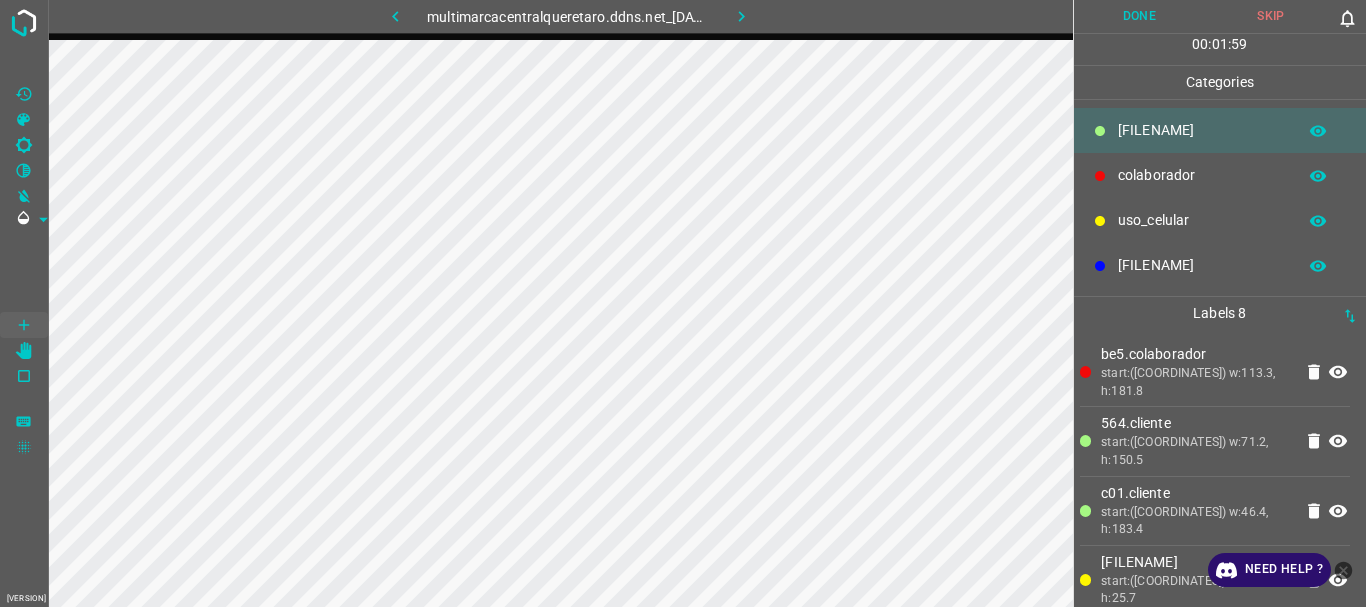 click on "Done" at bounding box center [1140, 16] 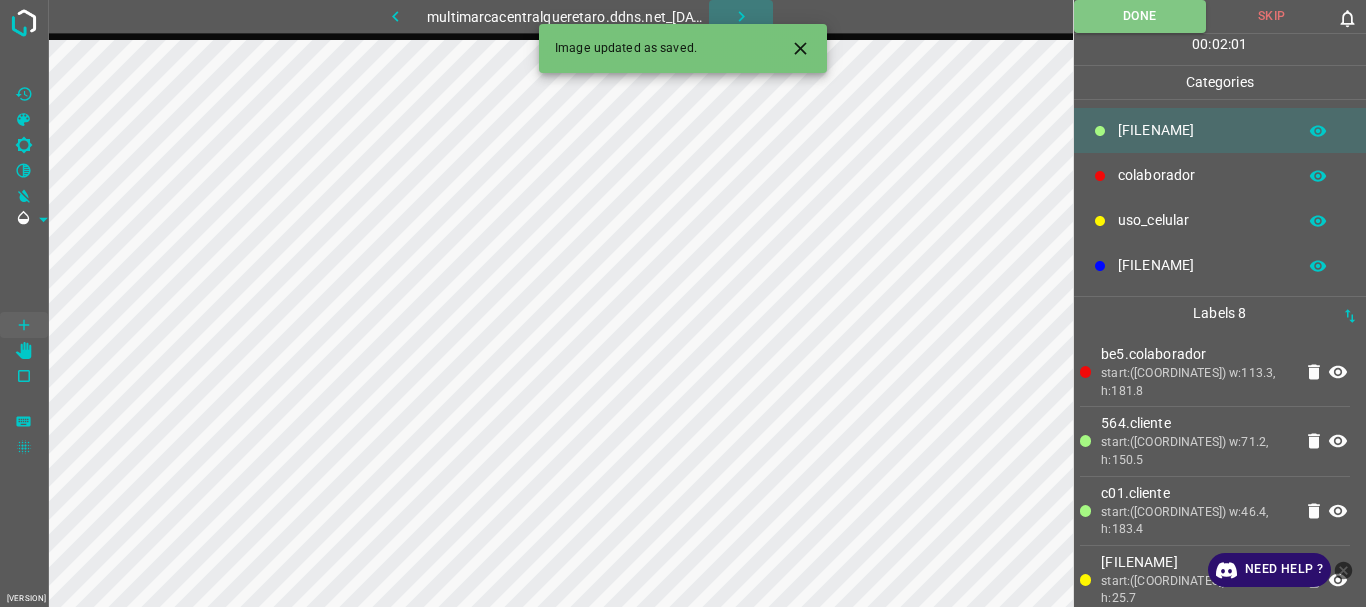 click at bounding box center [741, 16] 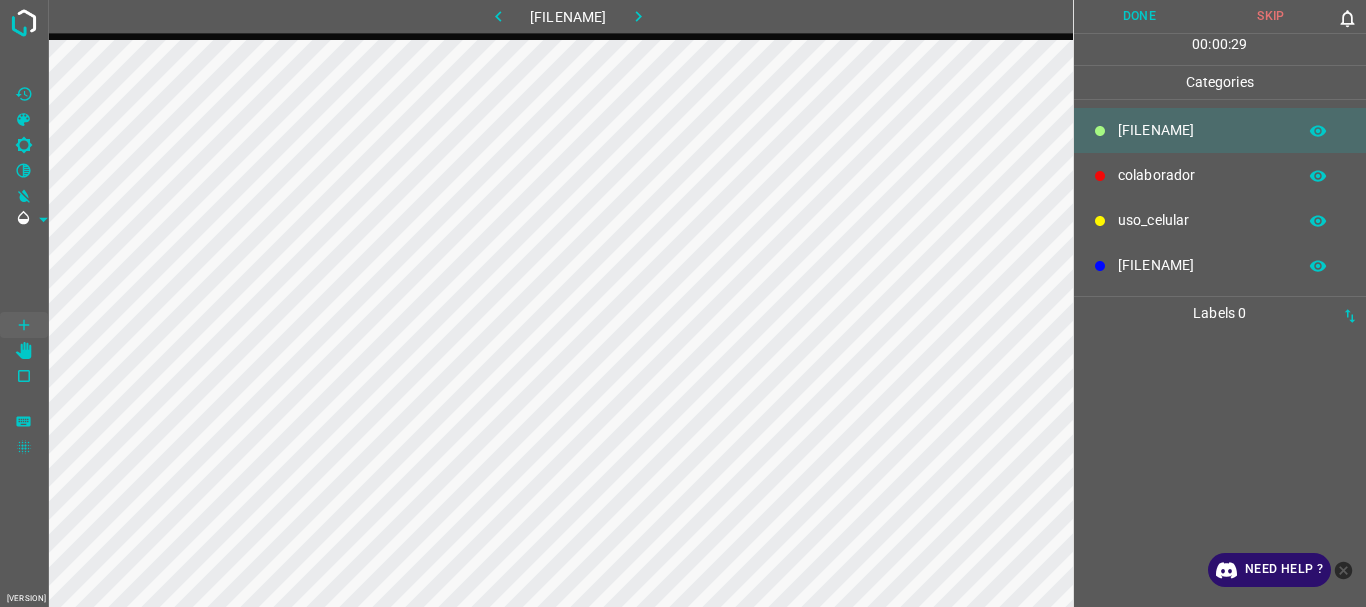 click at bounding box center (1100, 266) 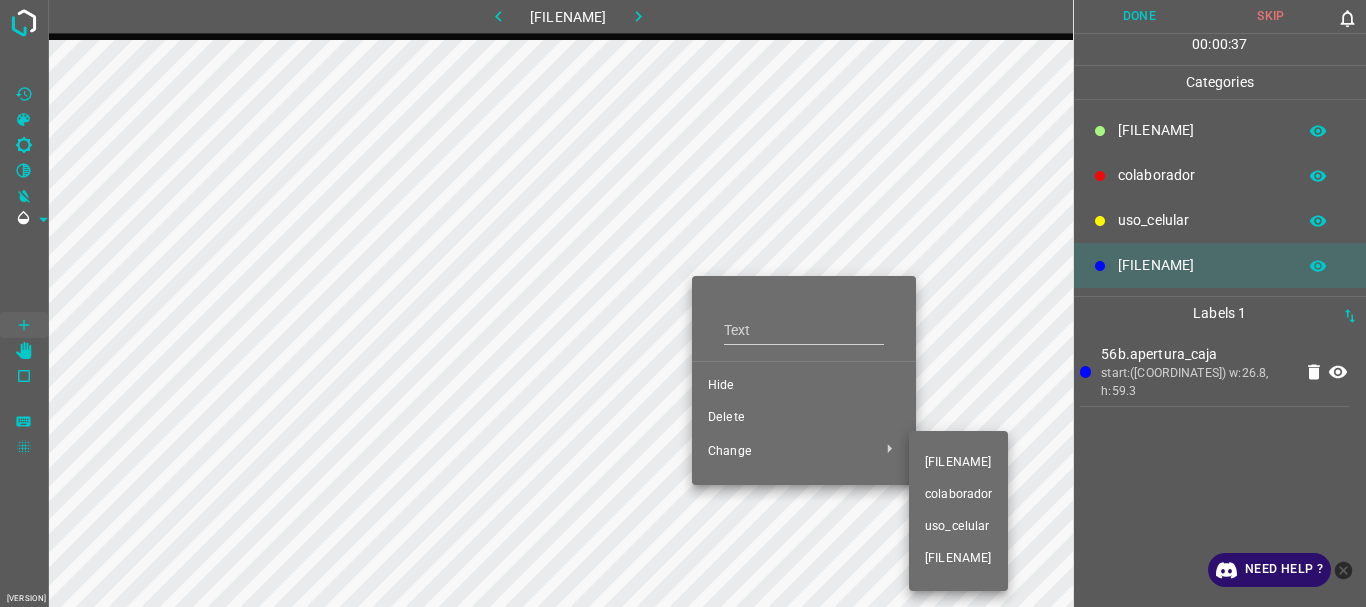 click at bounding box center [683, 303] 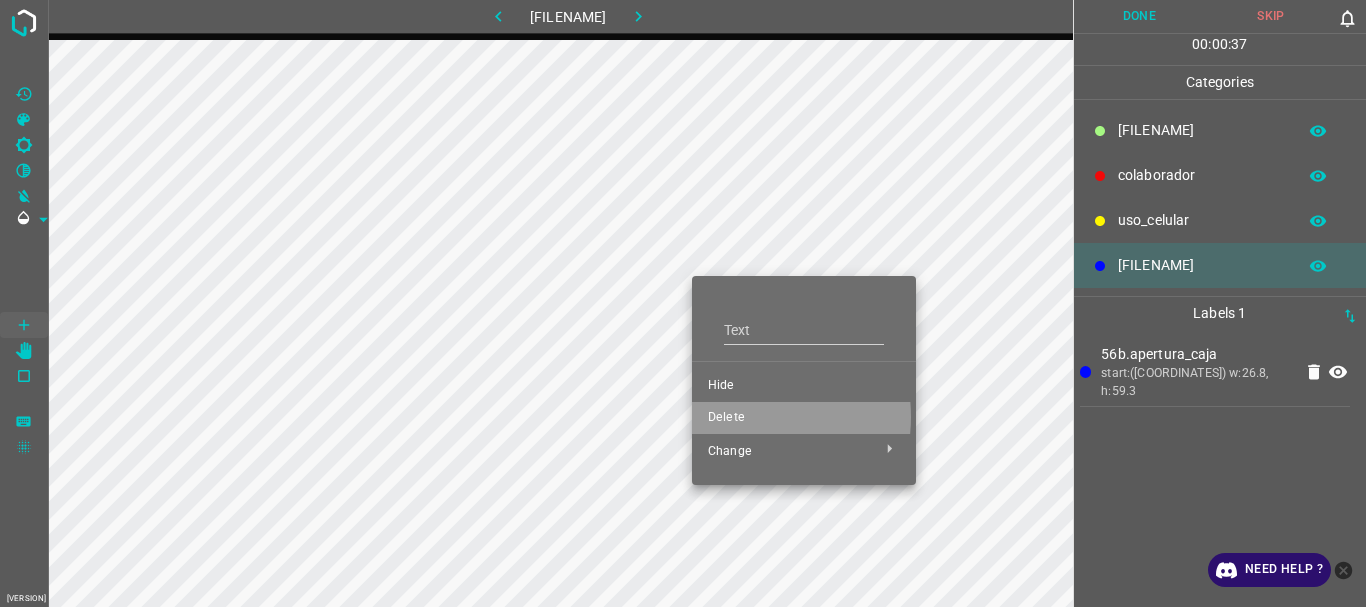 click on "Delete" at bounding box center (804, 386) 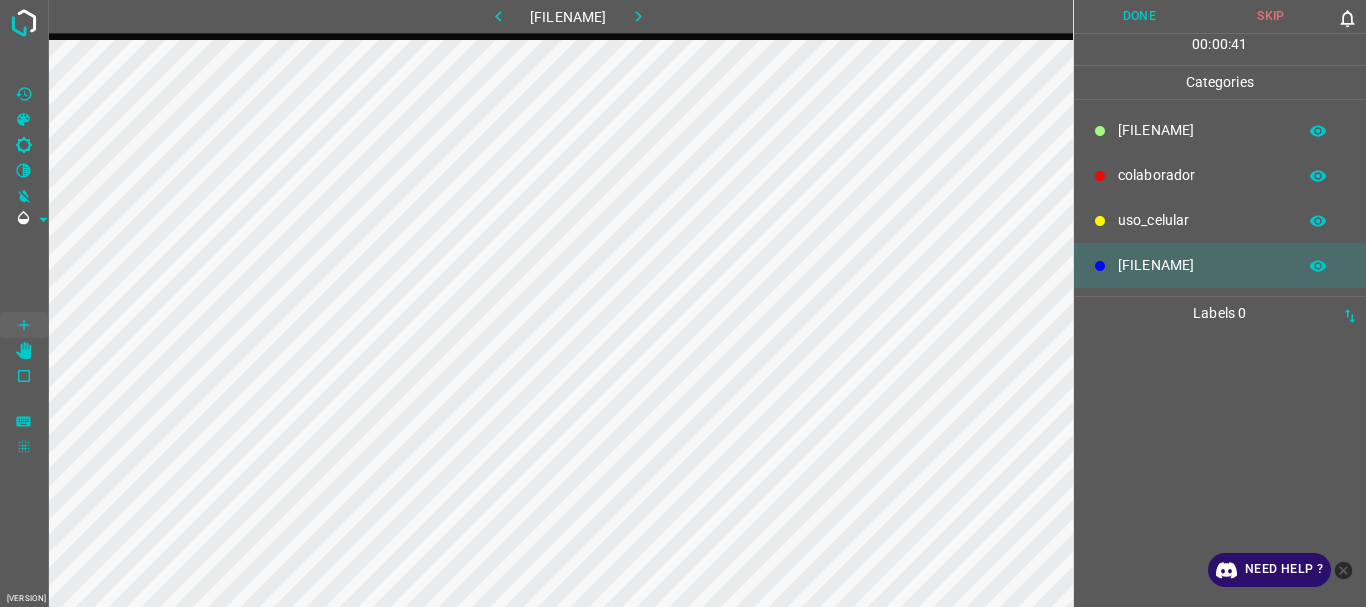 click on "colaborador" at bounding box center [1202, 130] 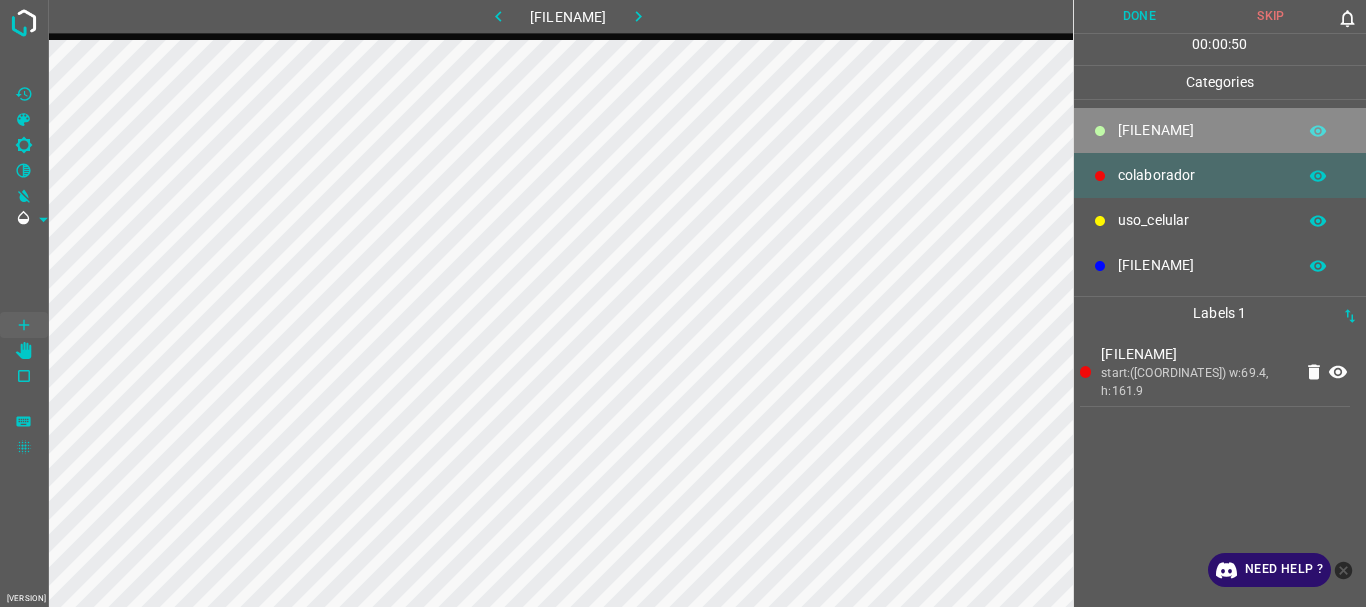 click on "[FILENAME]" at bounding box center (1220, 130) 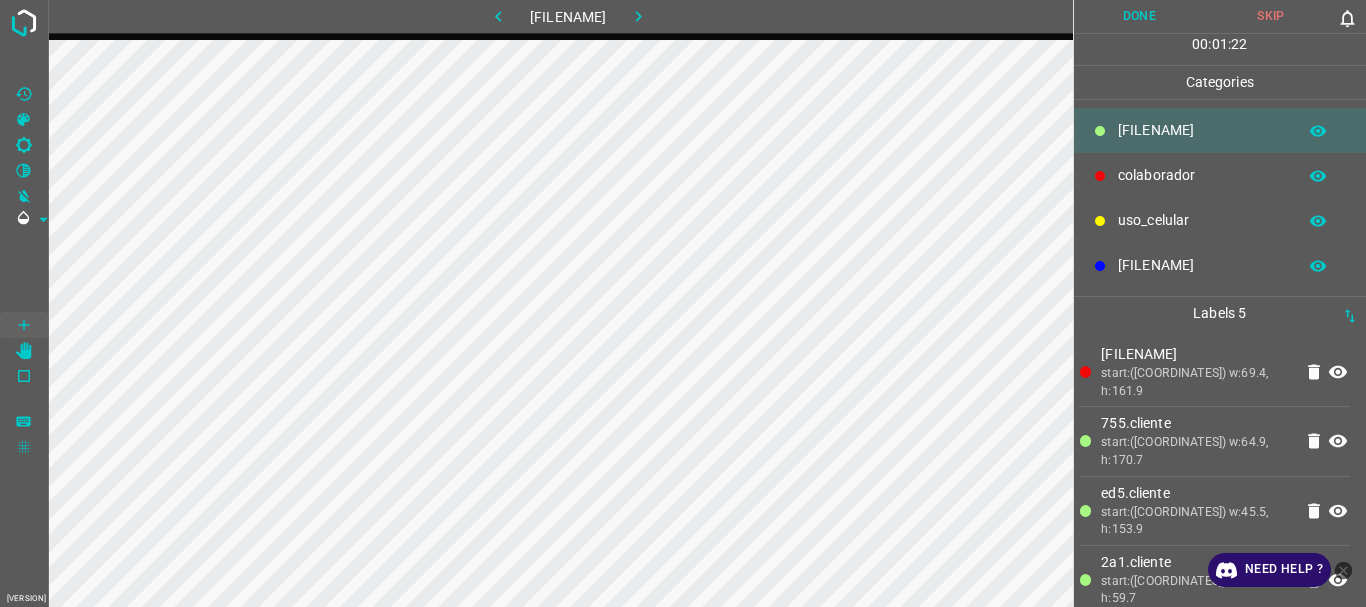 click on "uso_celular" at bounding box center [1202, 130] 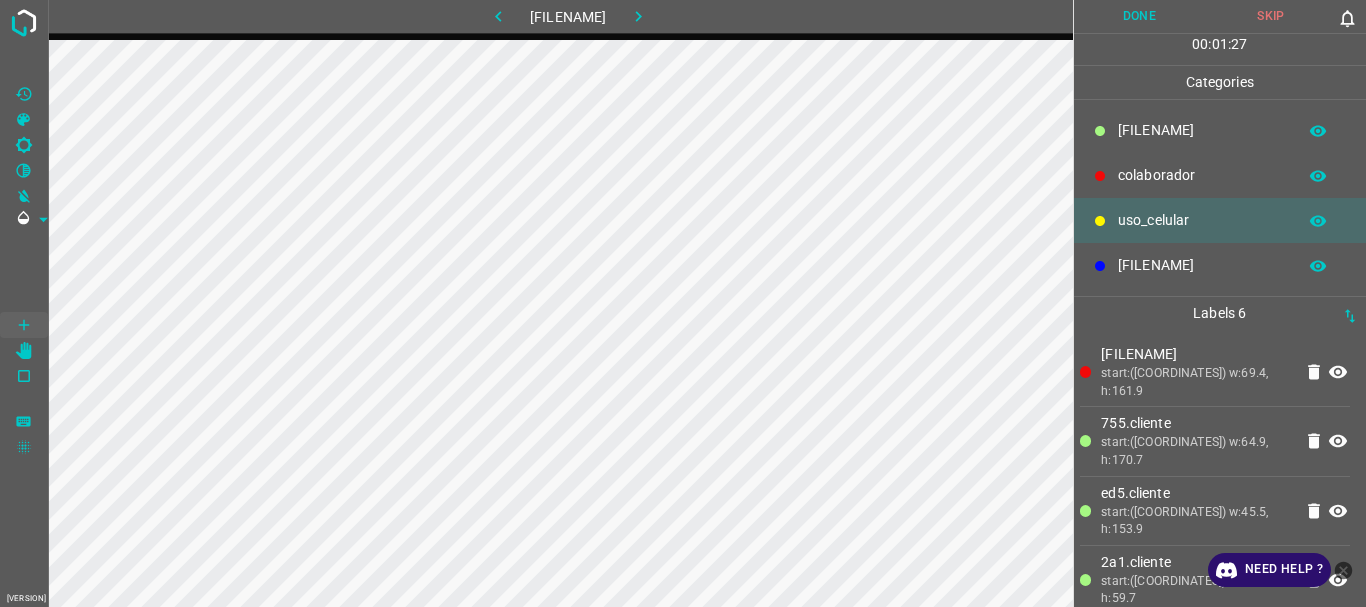 click on "[FILENAME]" at bounding box center (1220, 130) 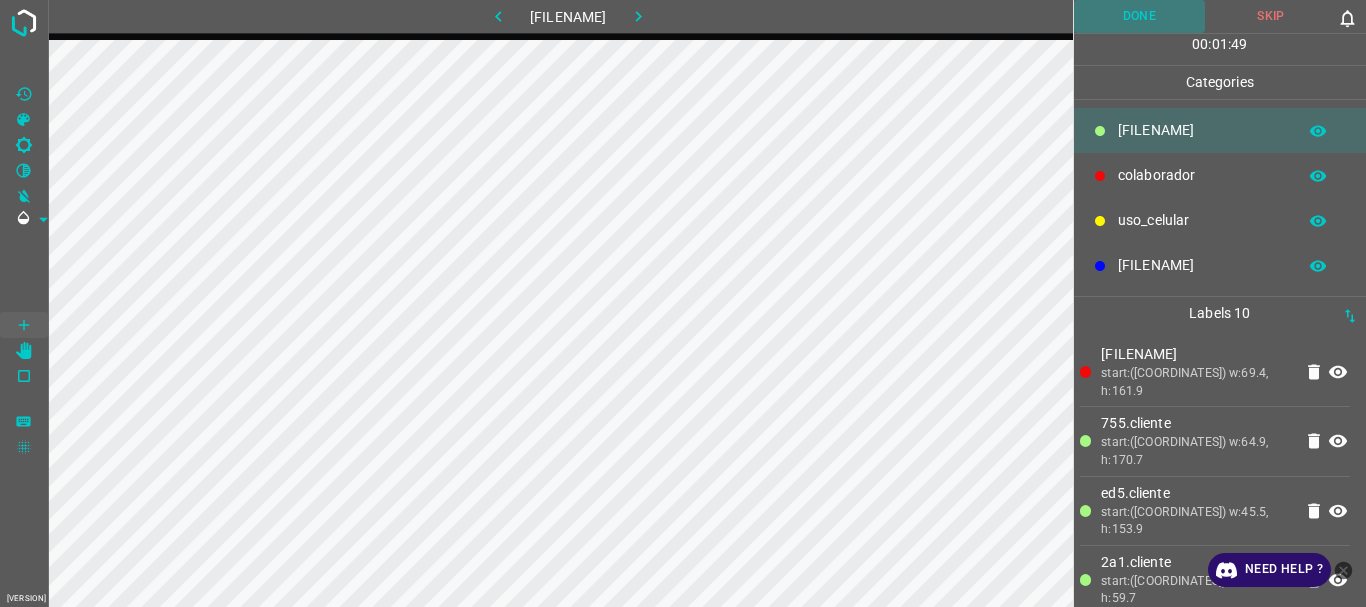 click on "Done" at bounding box center (1140, 16) 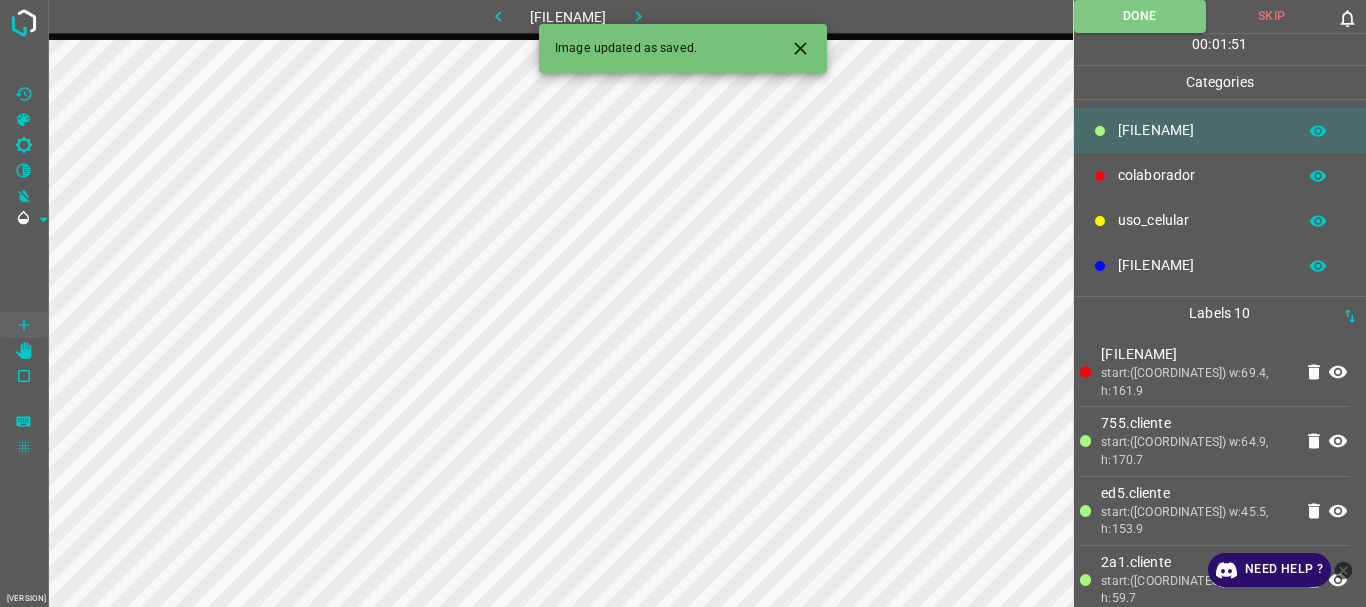 click at bounding box center (638, 16) 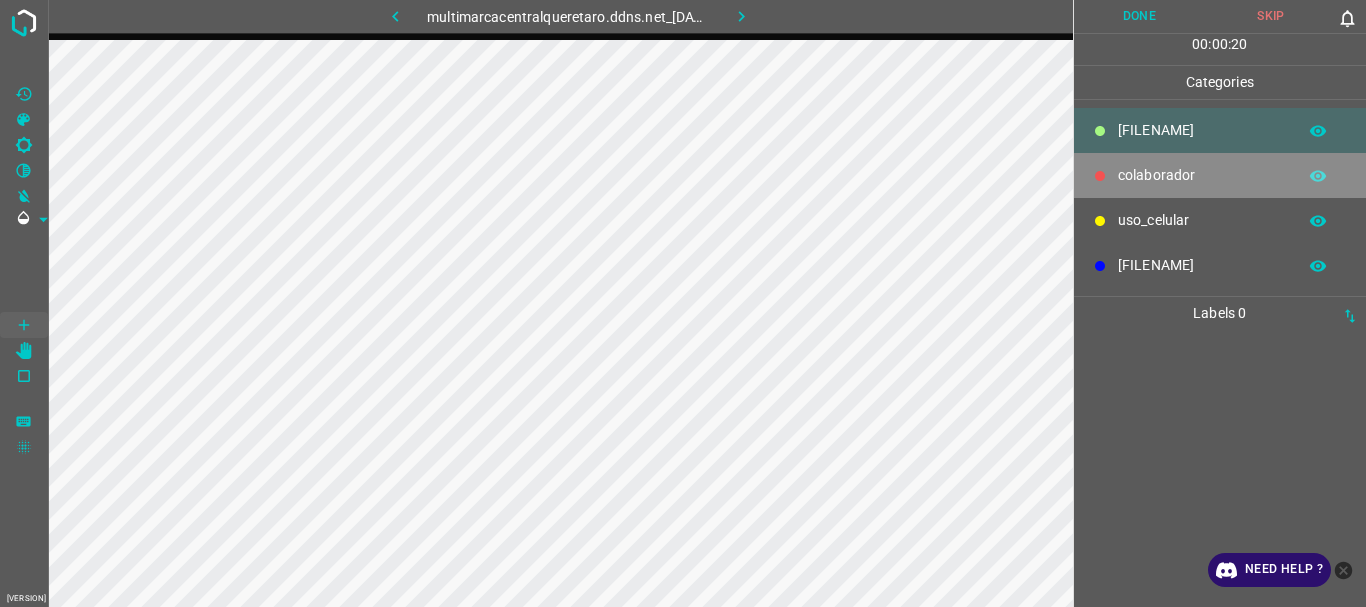 click on "colaborador" at bounding box center (1220, 175) 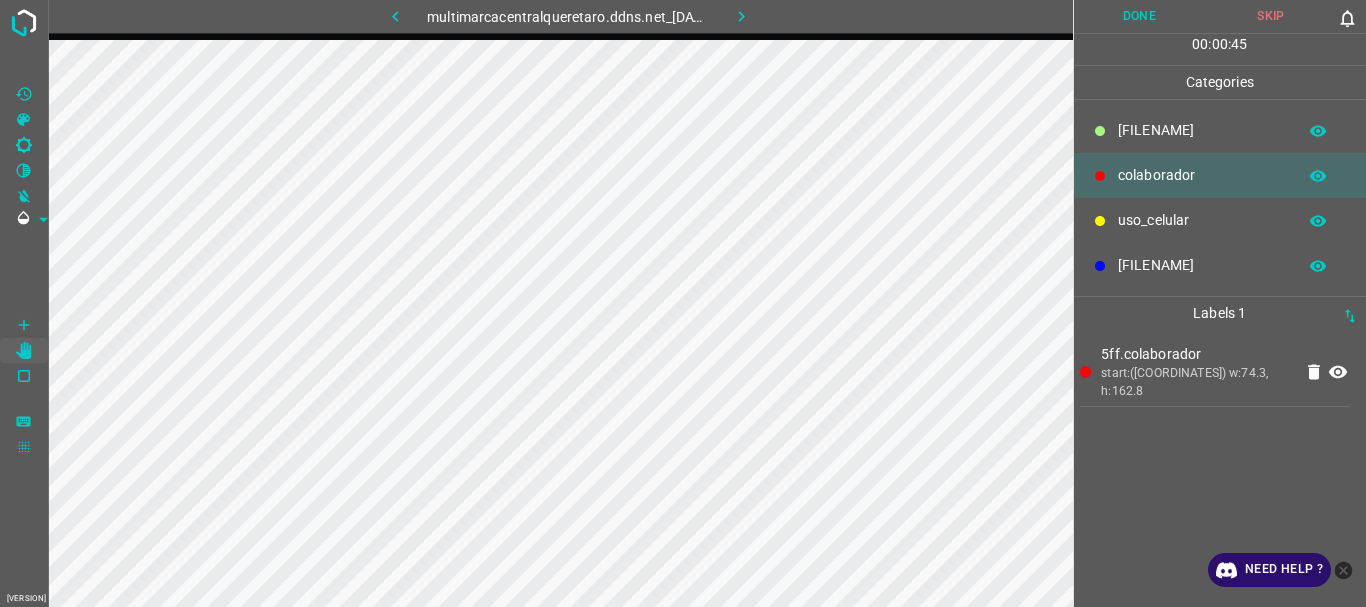 click on "[FILENAME]" at bounding box center [1202, 130] 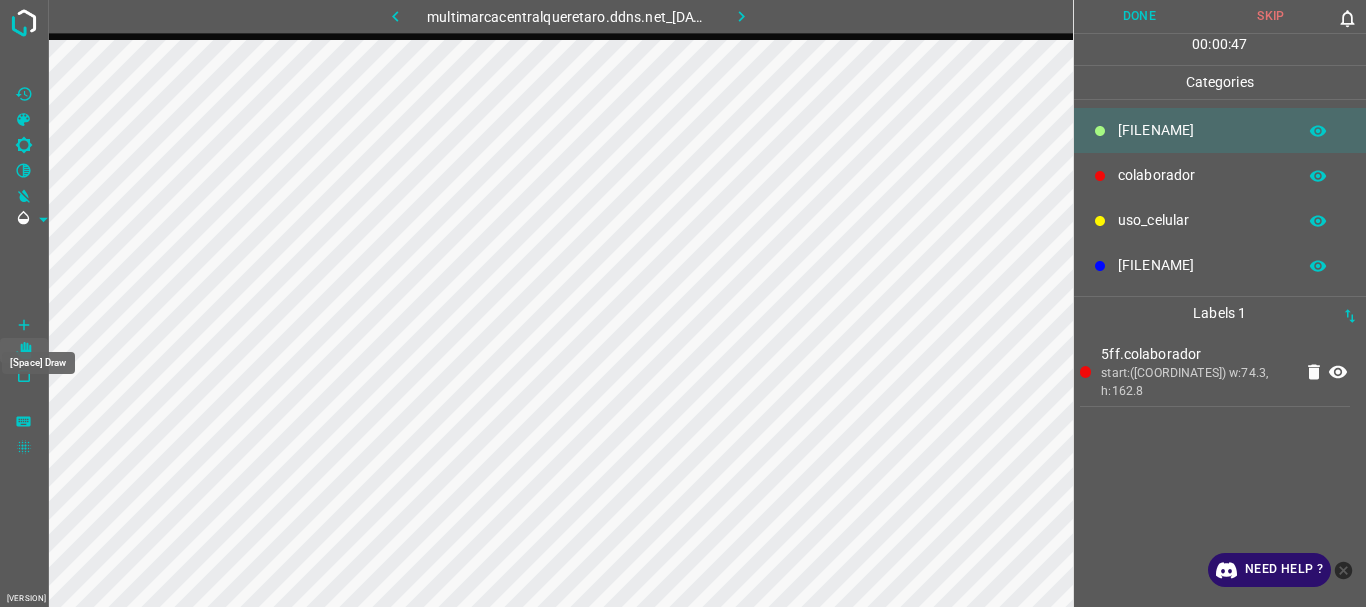 click at bounding box center (24, 325) 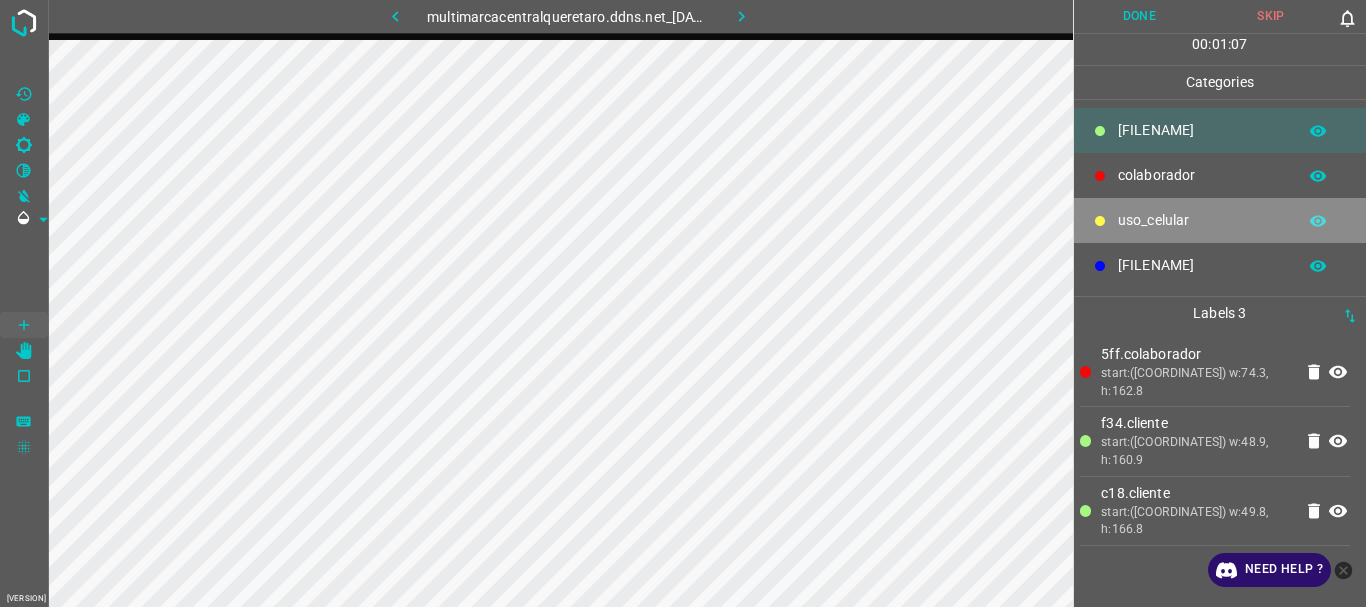 click on "uso_celular" at bounding box center (1202, 130) 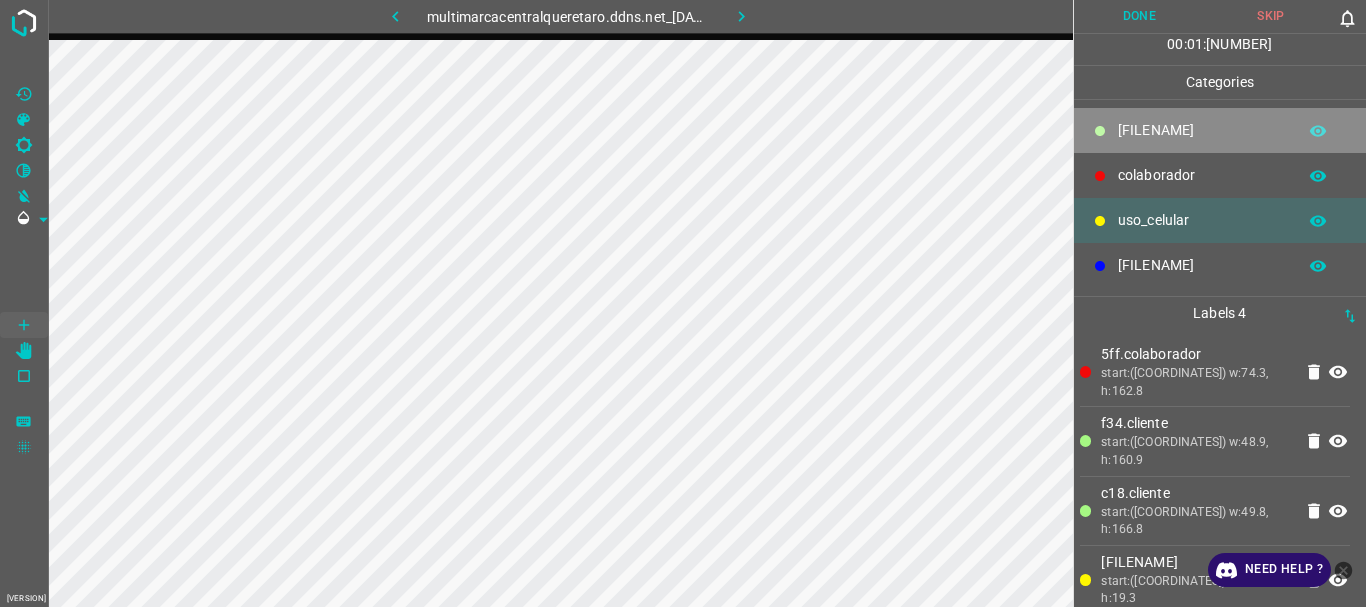 click on "[FILENAME]" at bounding box center [1220, 130] 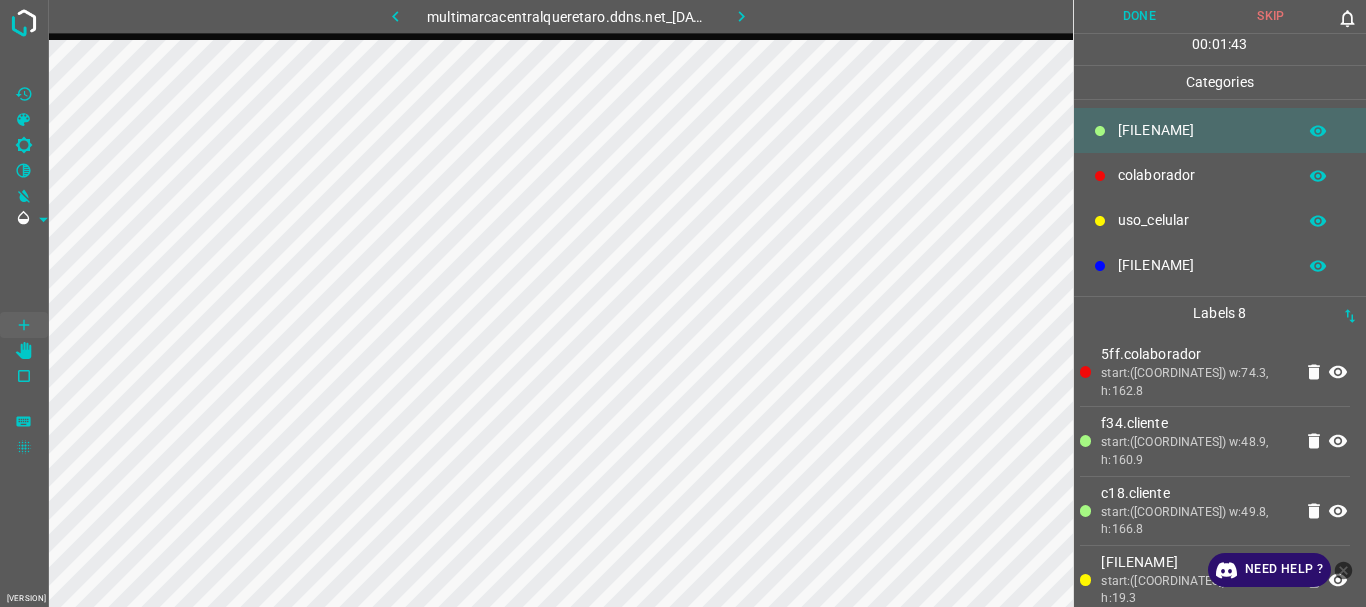click on "Done" at bounding box center (1140, 16) 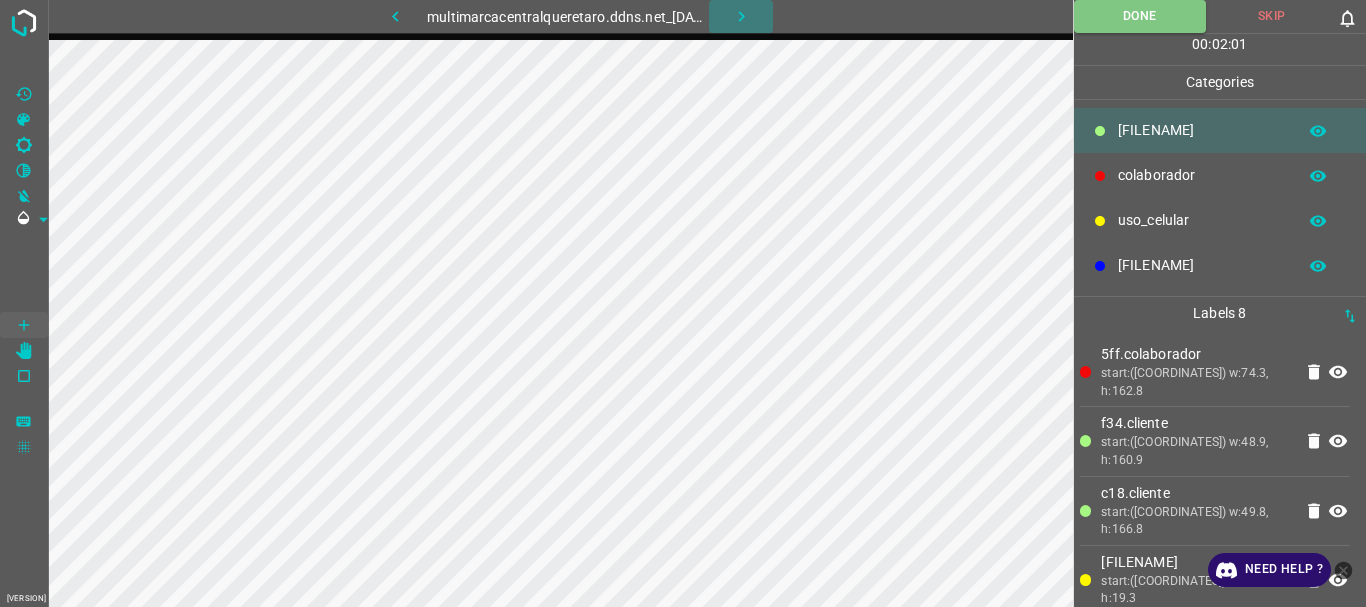 click at bounding box center [741, 16] 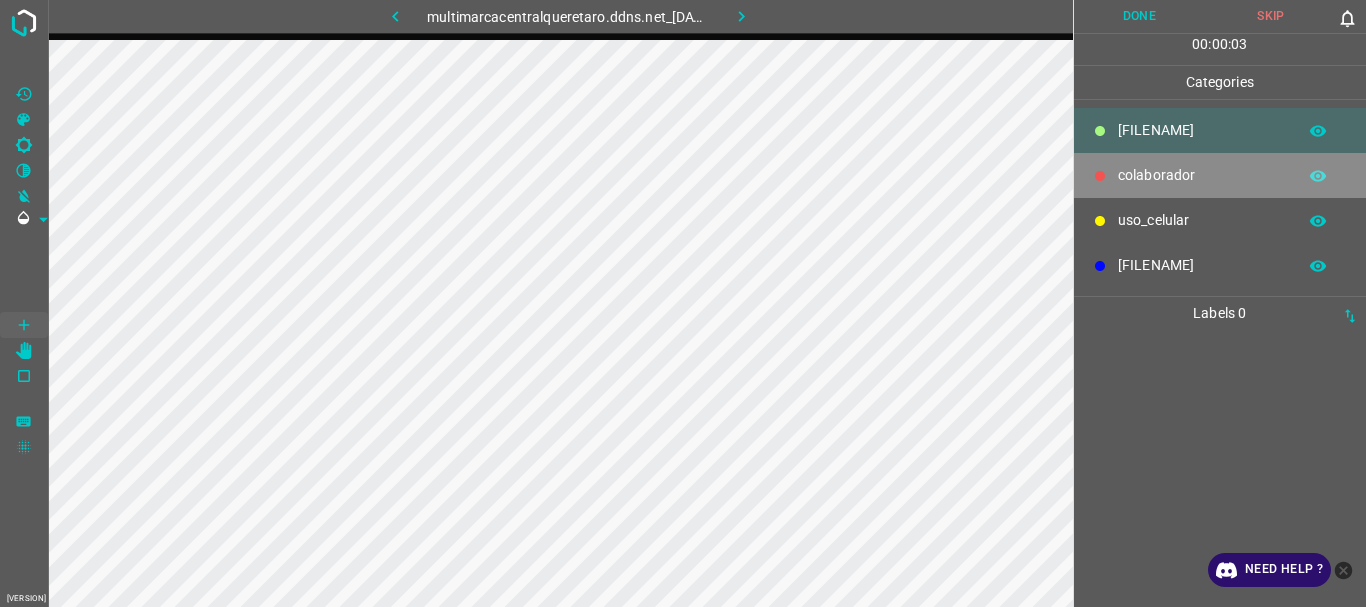 click on "colaborador" at bounding box center [1202, 130] 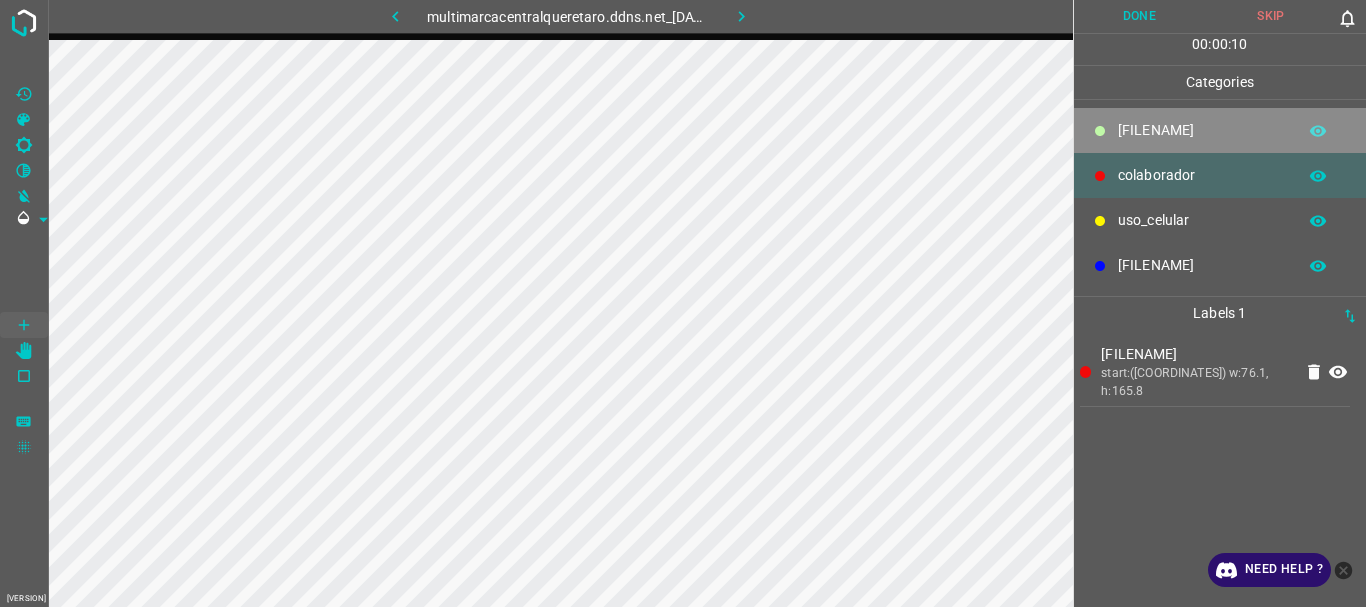 click on "[FILENAME]" at bounding box center [1202, 130] 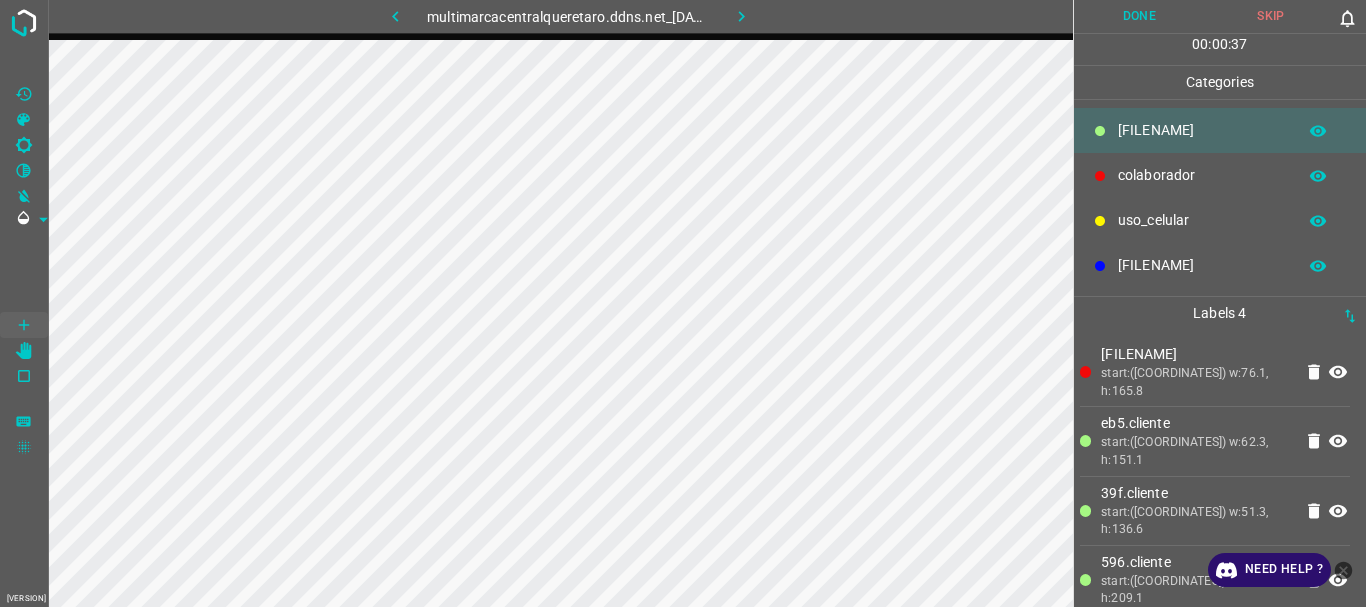 click on "uso_celular" at bounding box center (1202, 130) 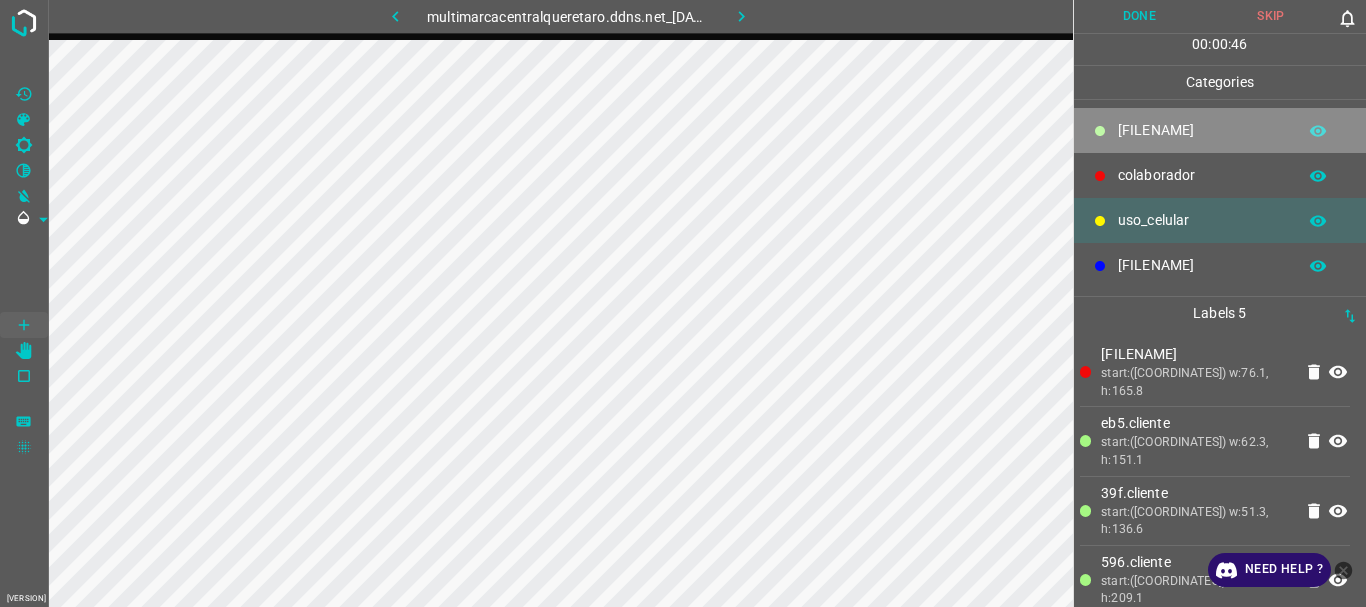 click on "[FILENAME]" at bounding box center (1202, 130) 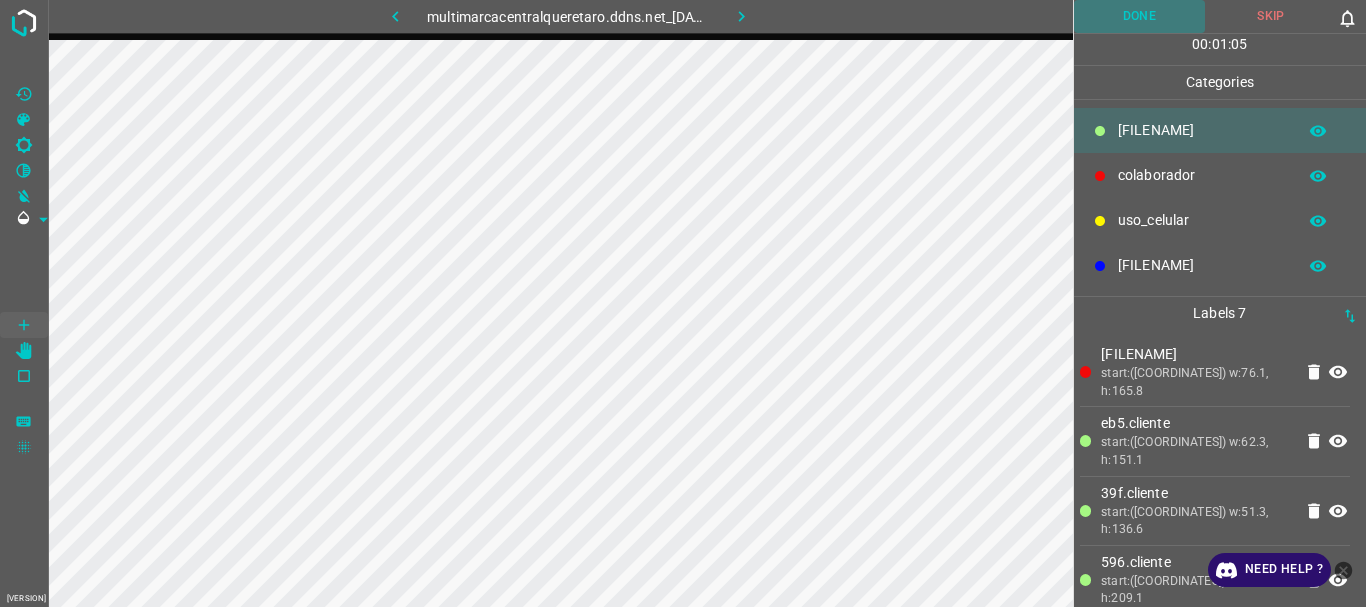 click on "Done" at bounding box center [1140, 16] 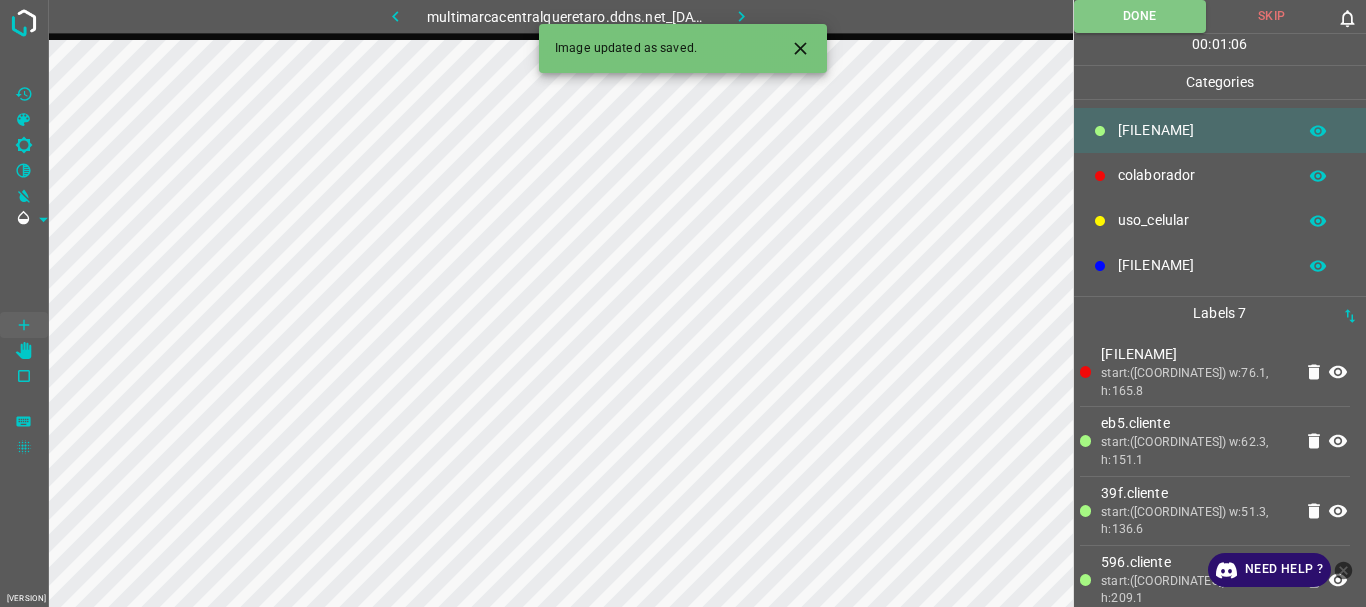 click at bounding box center (741, 16) 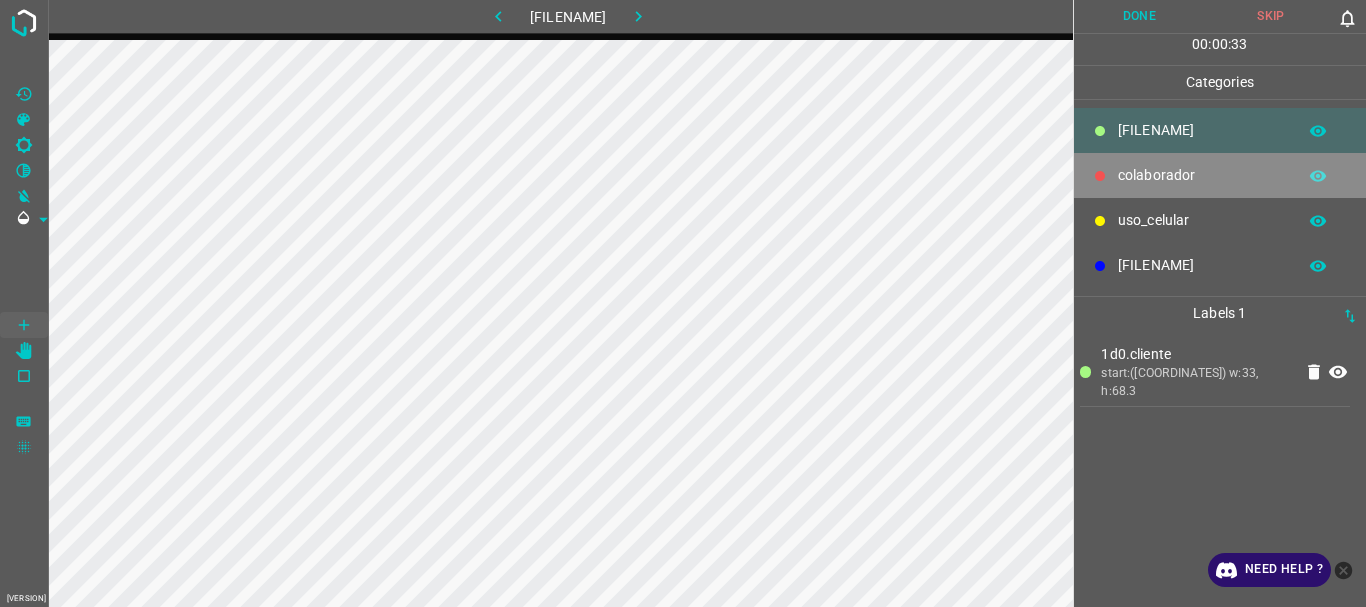 click on "colaborador" at bounding box center (1220, 175) 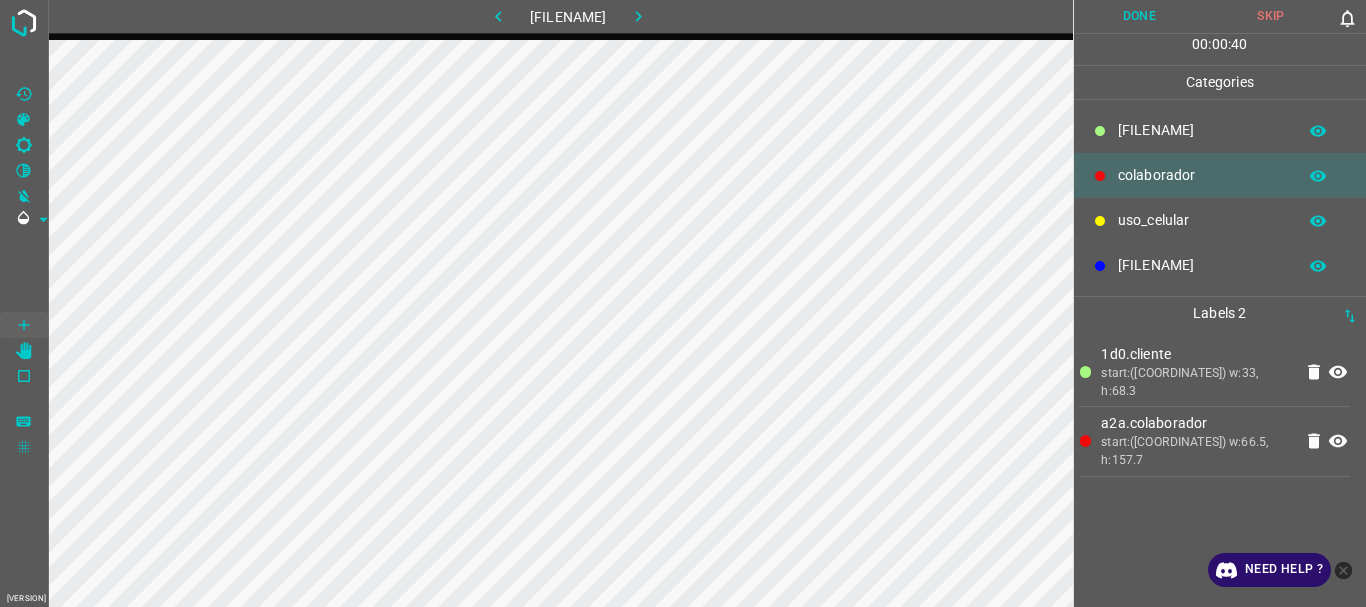click on "[FILENAME]" at bounding box center [1202, 130] 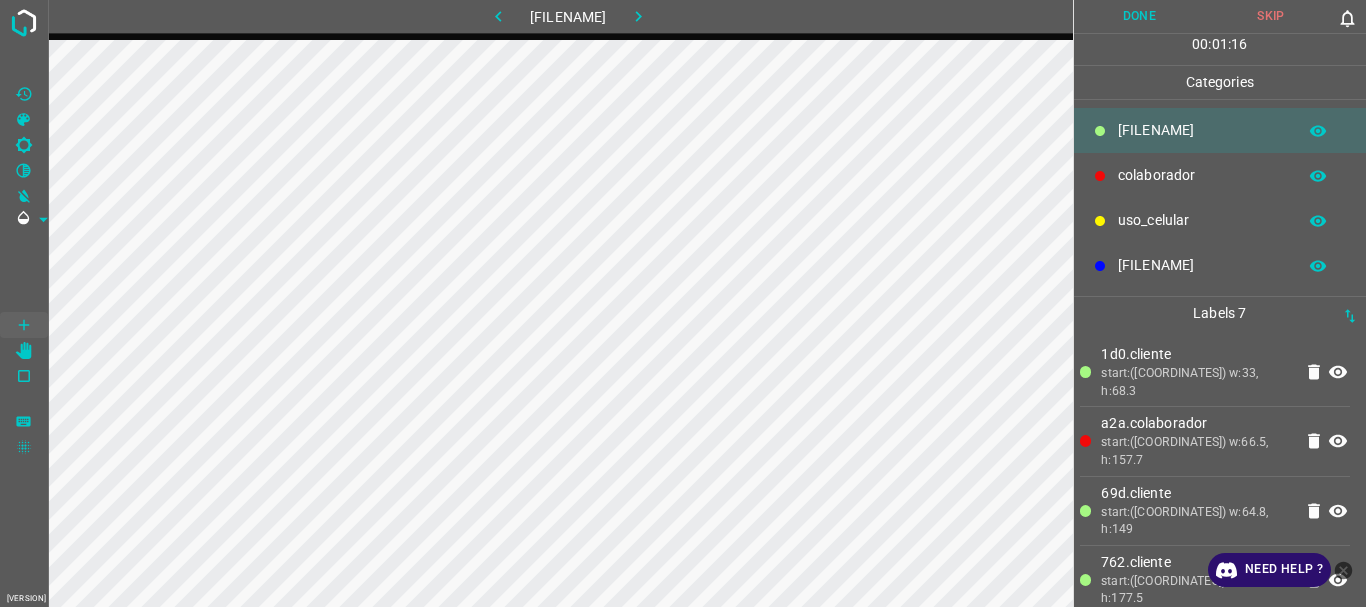 click on "uso_celular" at bounding box center (1202, 130) 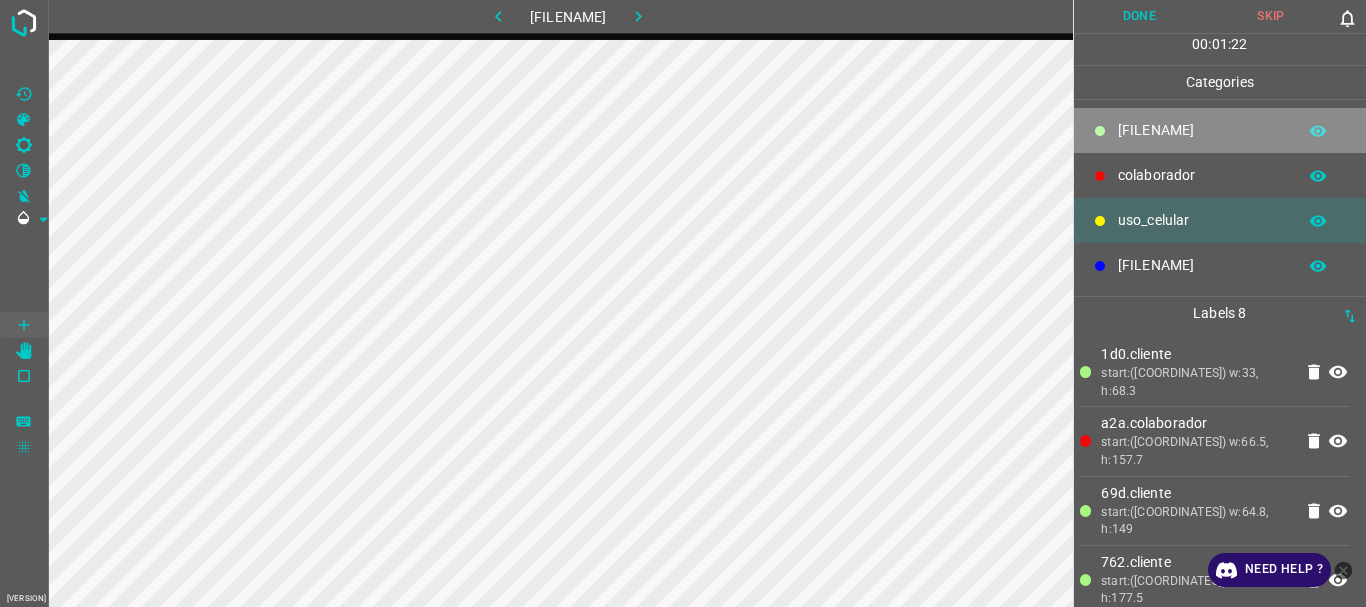 click on "[FILENAME]" at bounding box center [1202, 130] 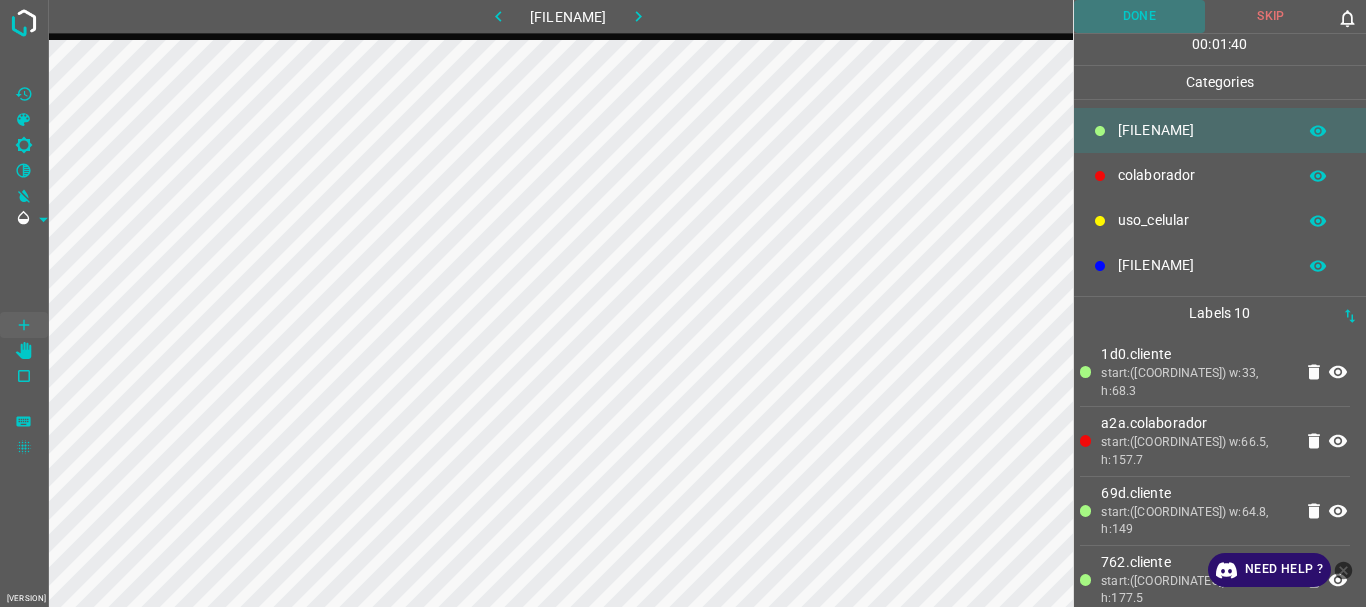 click on "Done" at bounding box center (1140, 16) 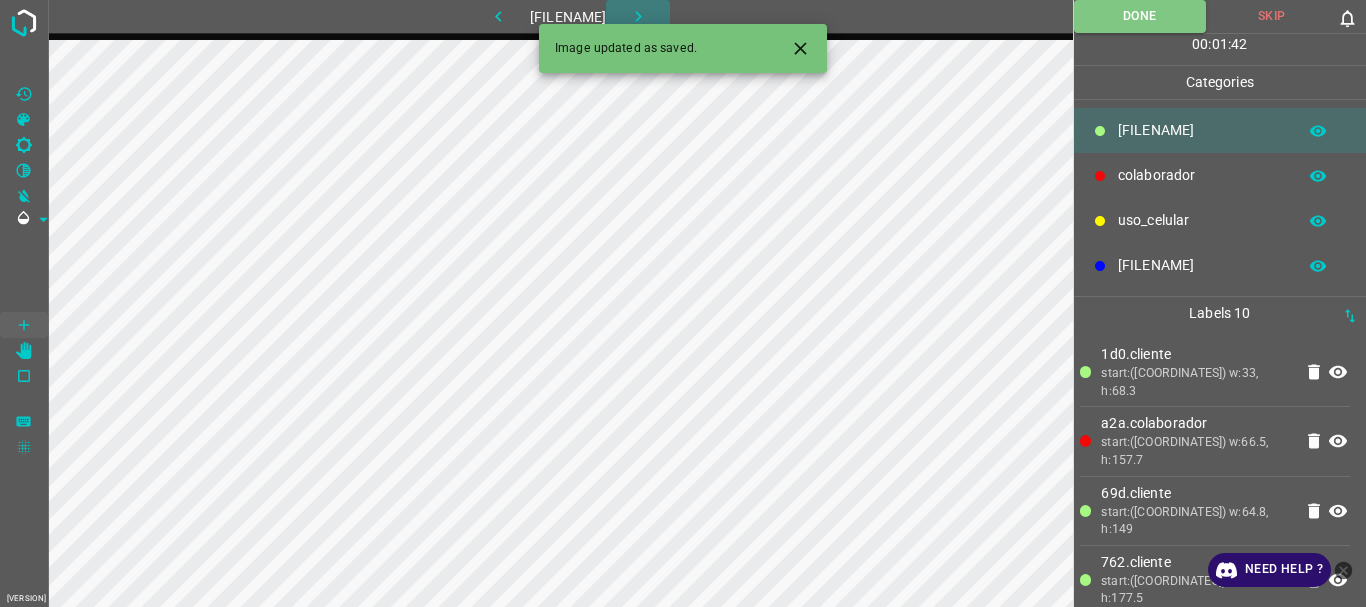 click at bounding box center [638, 16] 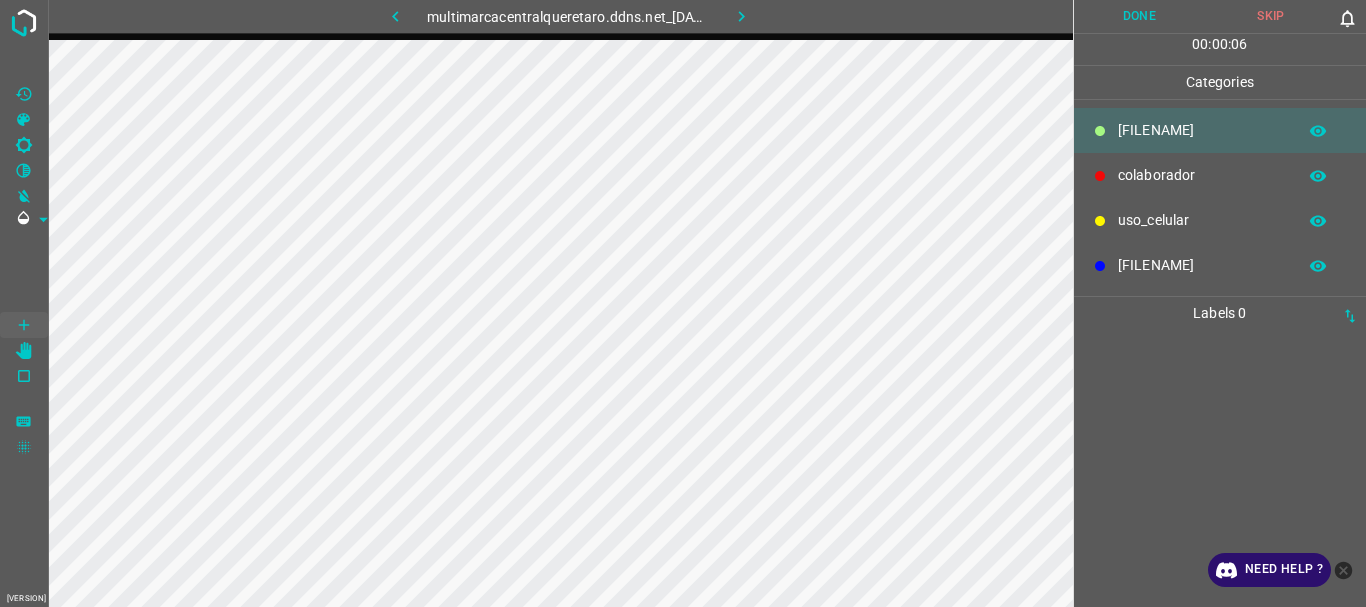 click on "colaborador" at bounding box center [1202, 130] 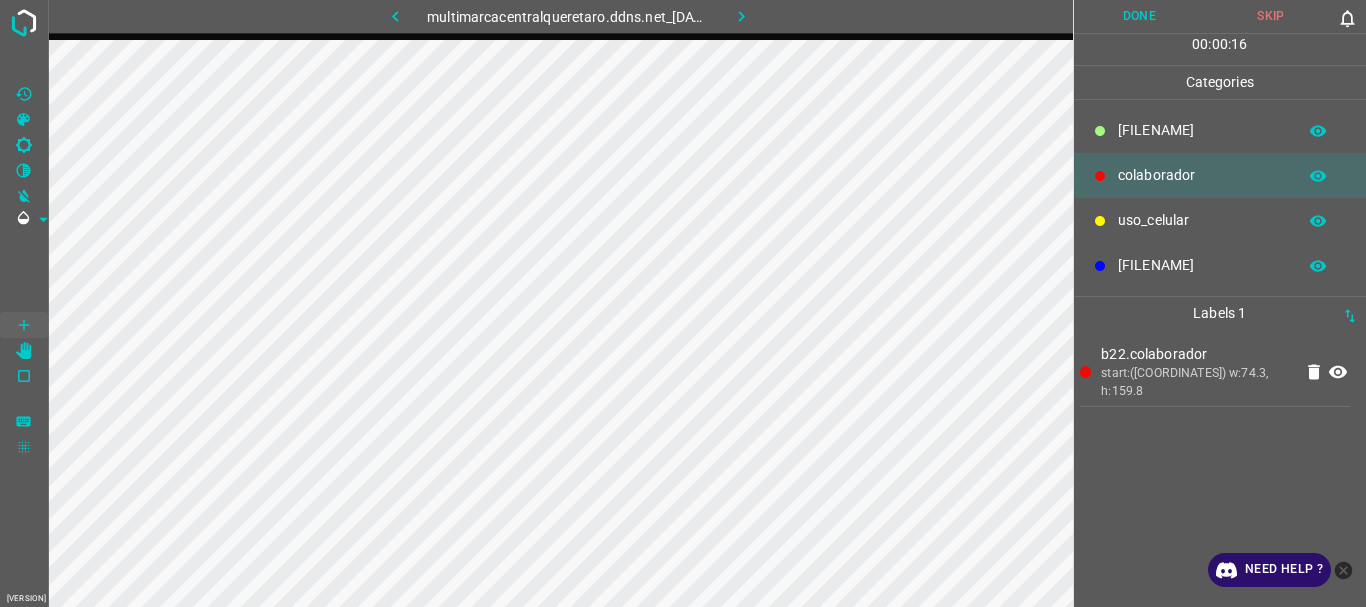 click on "[FILENAME]" at bounding box center [1202, 130] 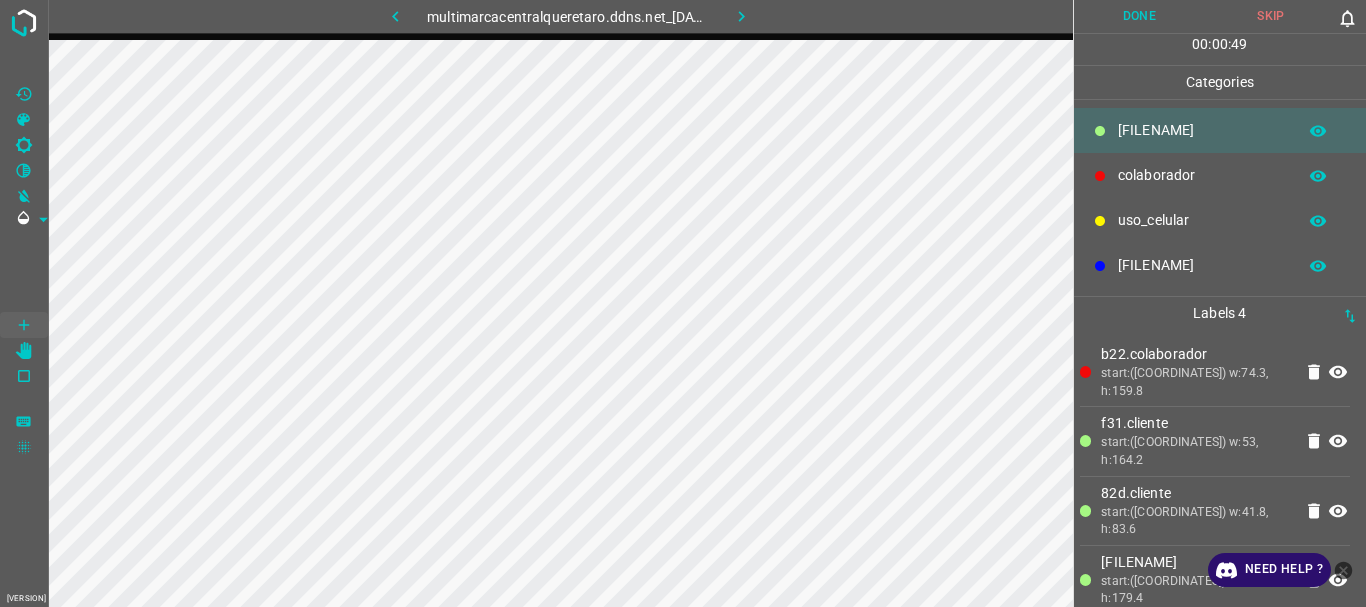 click on "uso_celular" at bounding box center (1220, 220) 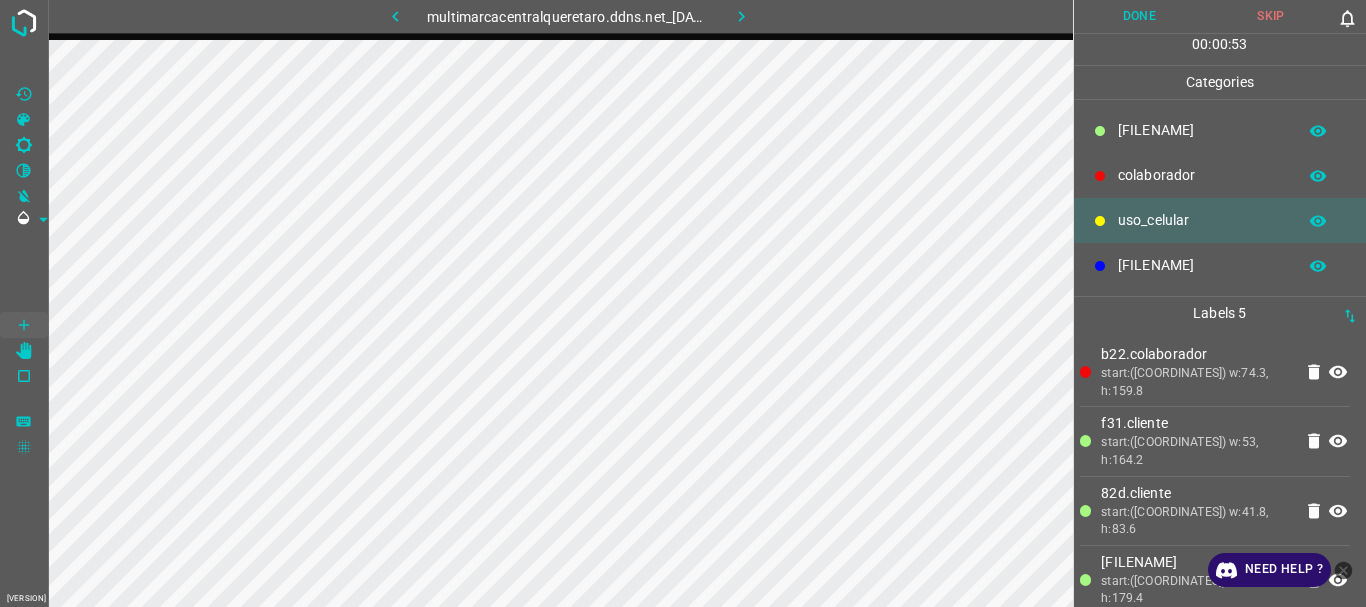 click on "[FILENAME]" at bounding box center (1220, 130) 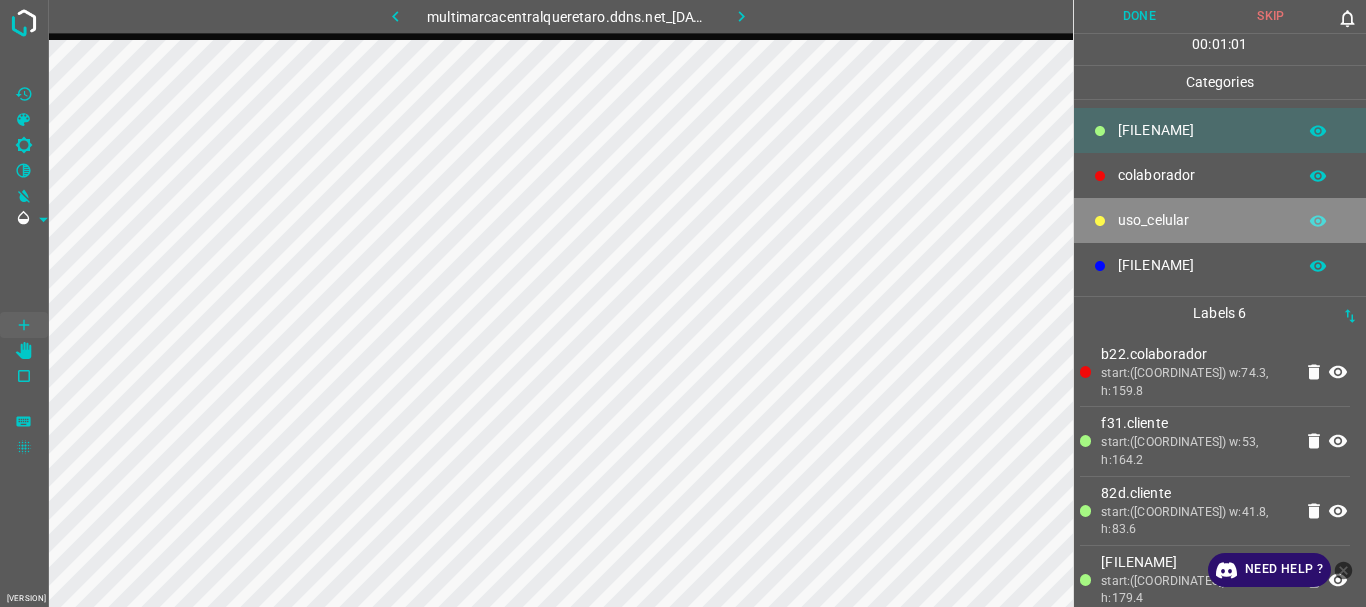 click on "uso_celular" at bounding box center (1202, 130) 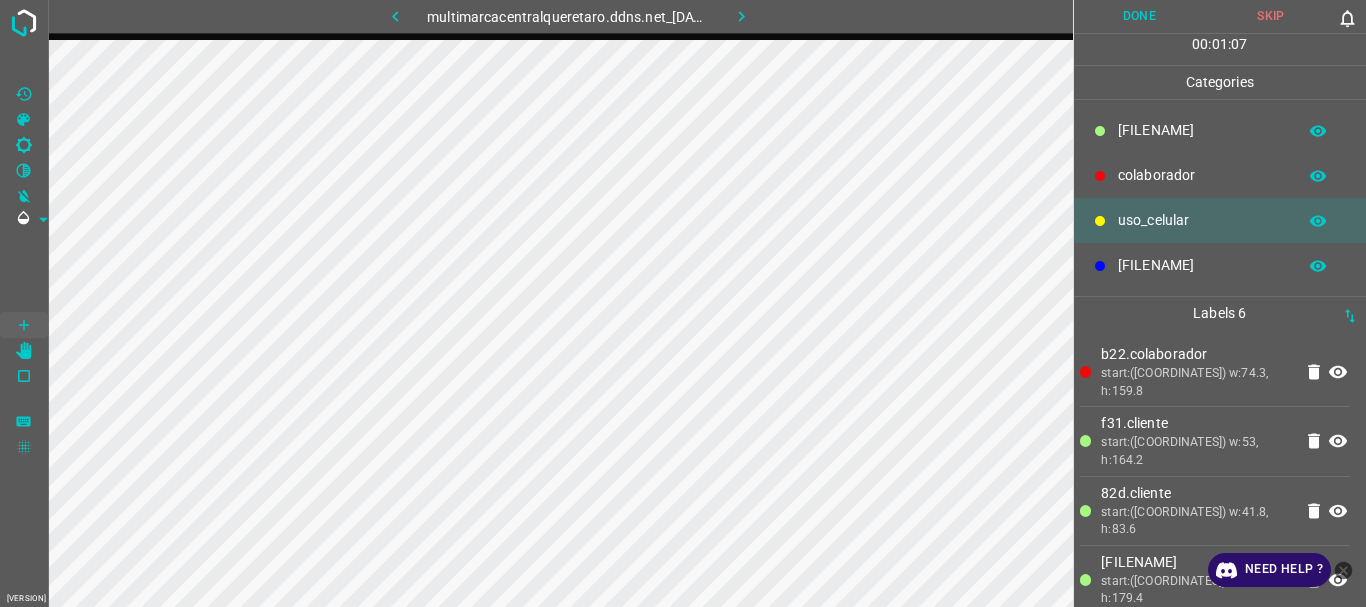 click at bounding box center (1100, 131) 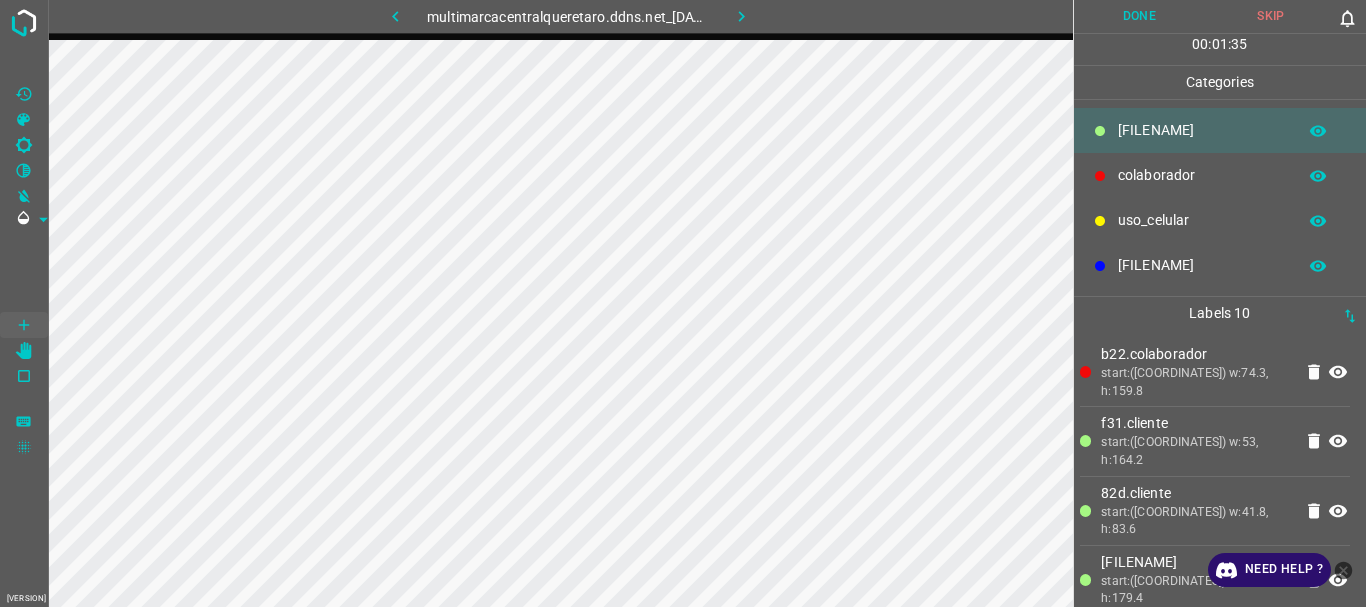 click on "uso_celular" at bounding box center (1202, 130) 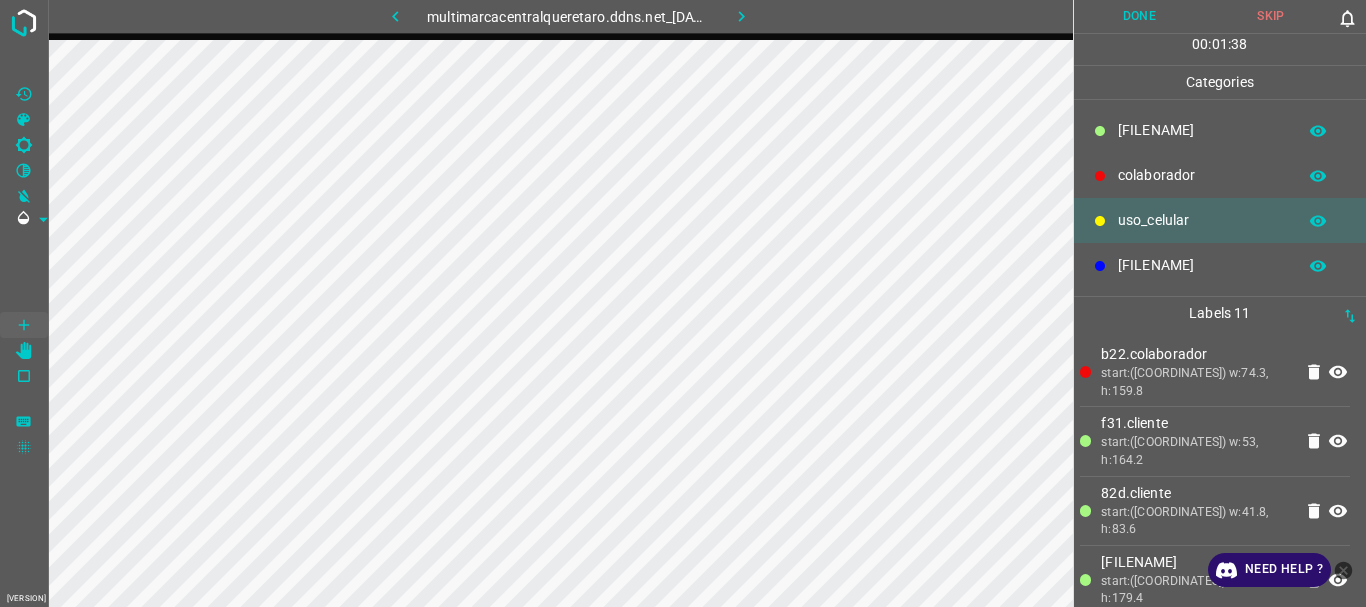 click on "[FILENAME]" at bounding box center [1220, 130] 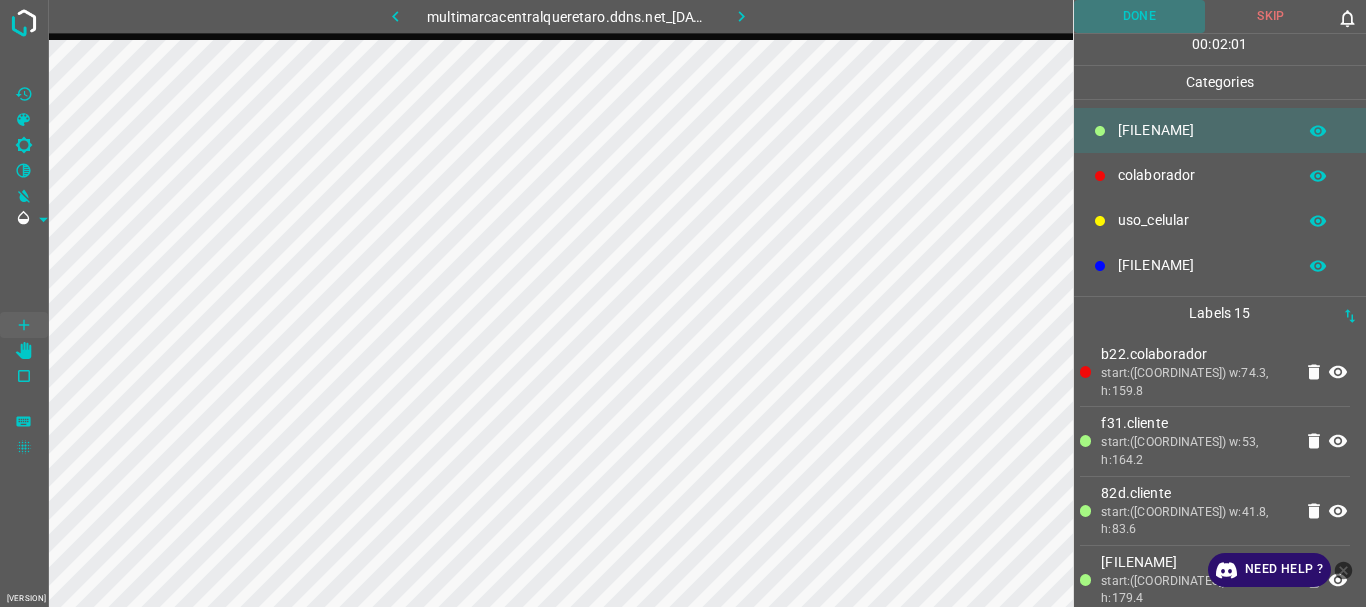 click on "Done" at bounding box center (1140, 16) 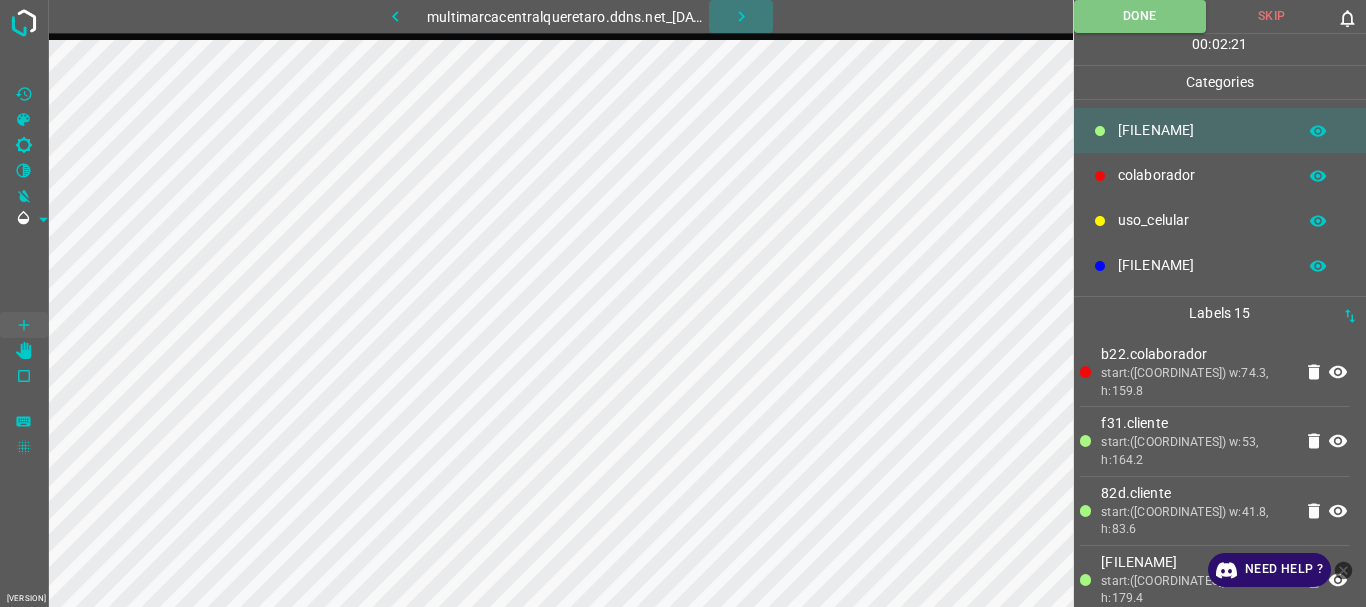 click at bounding box center (741, 16) 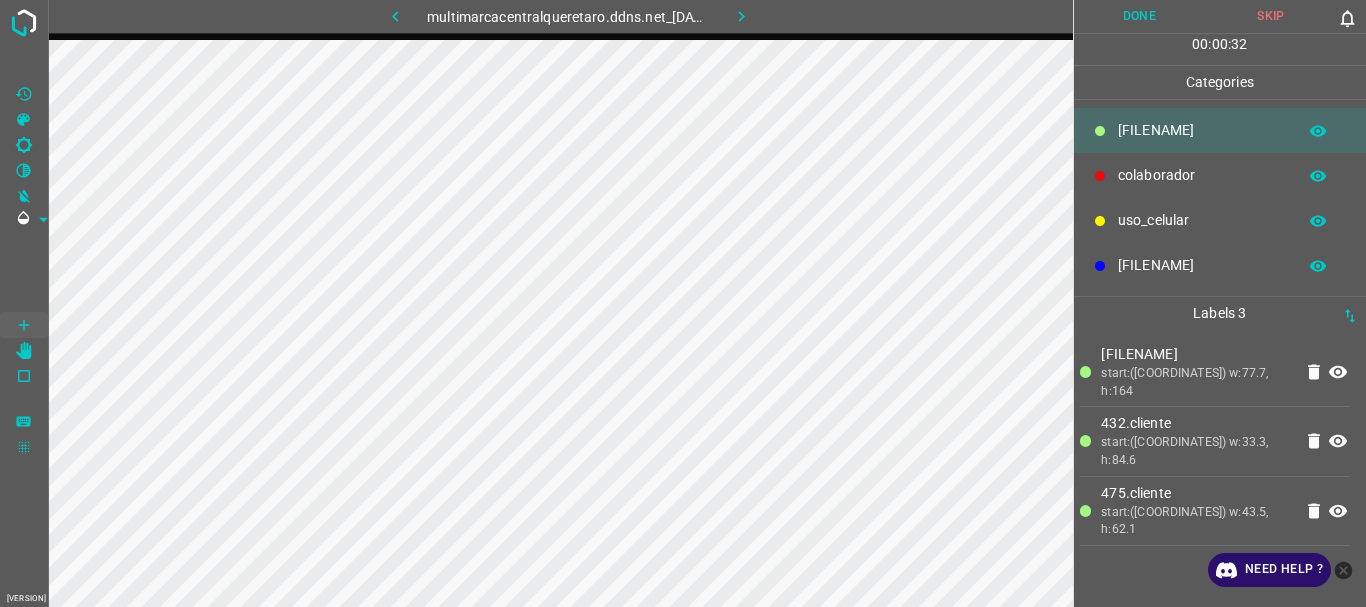 click on "uso_celular" at bounding box center [1202, 130] 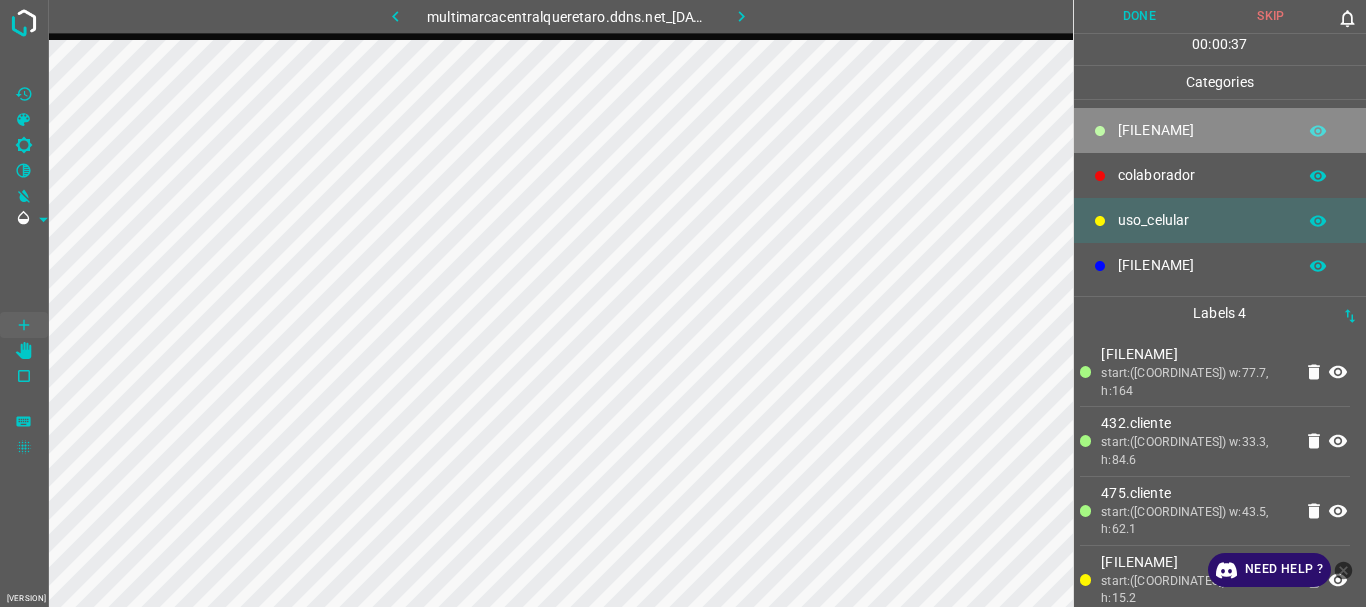 click at bounding box center (1100, 131) 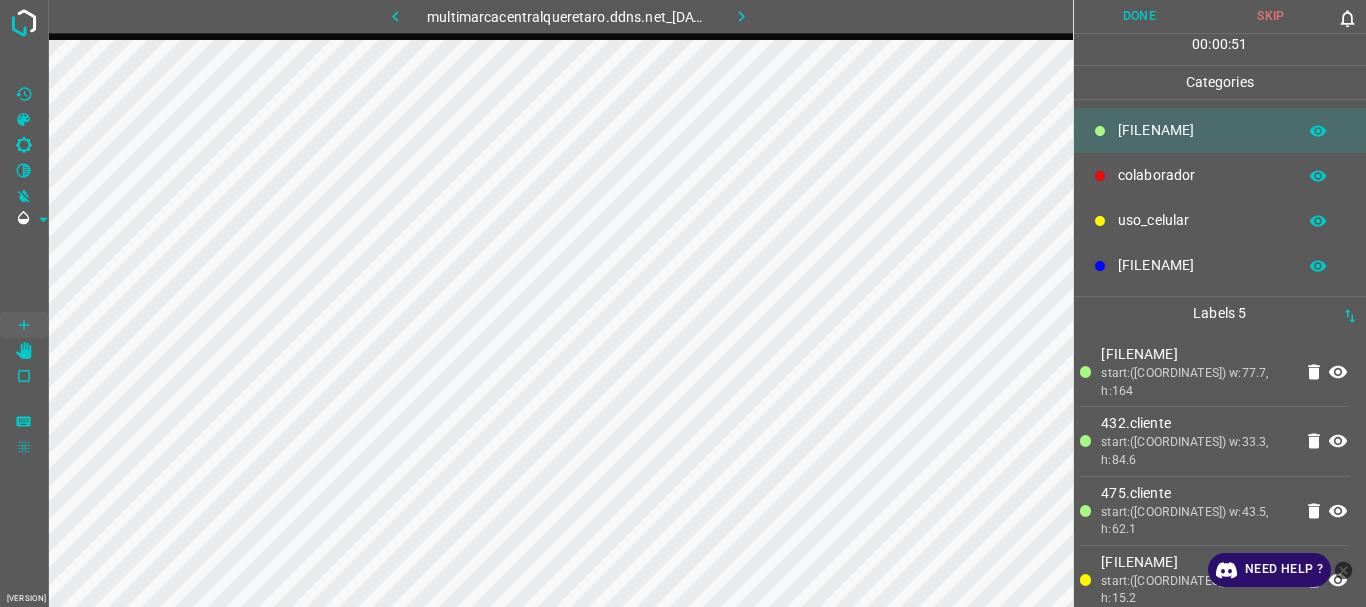 click on "uso_celular" at bounding box center [1202, 130] 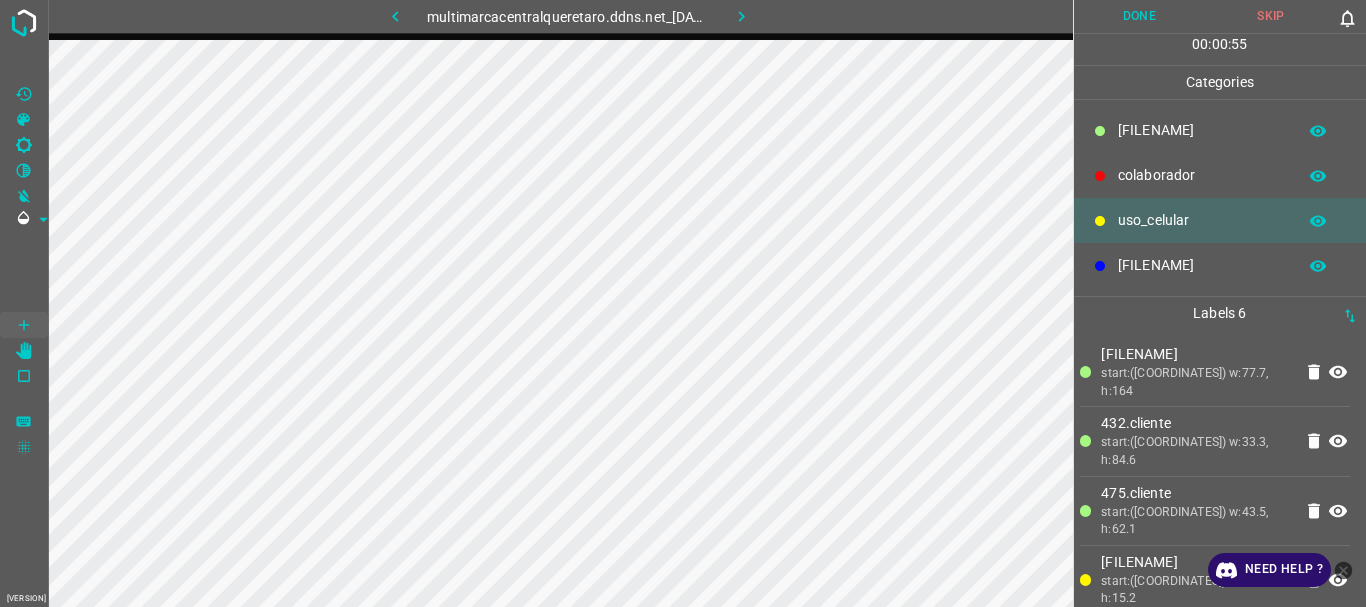 click on "[FILENAME]" at bounding box center (1220, 130) 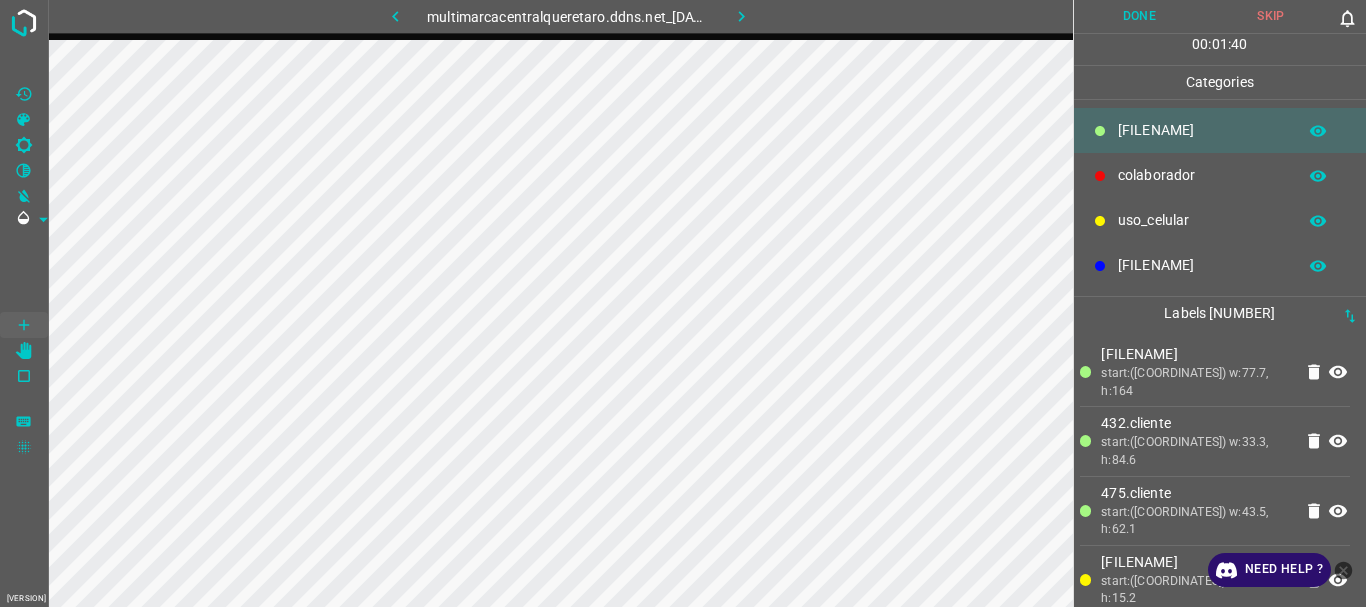 click on "Done" at bounding box center [1140, 16] 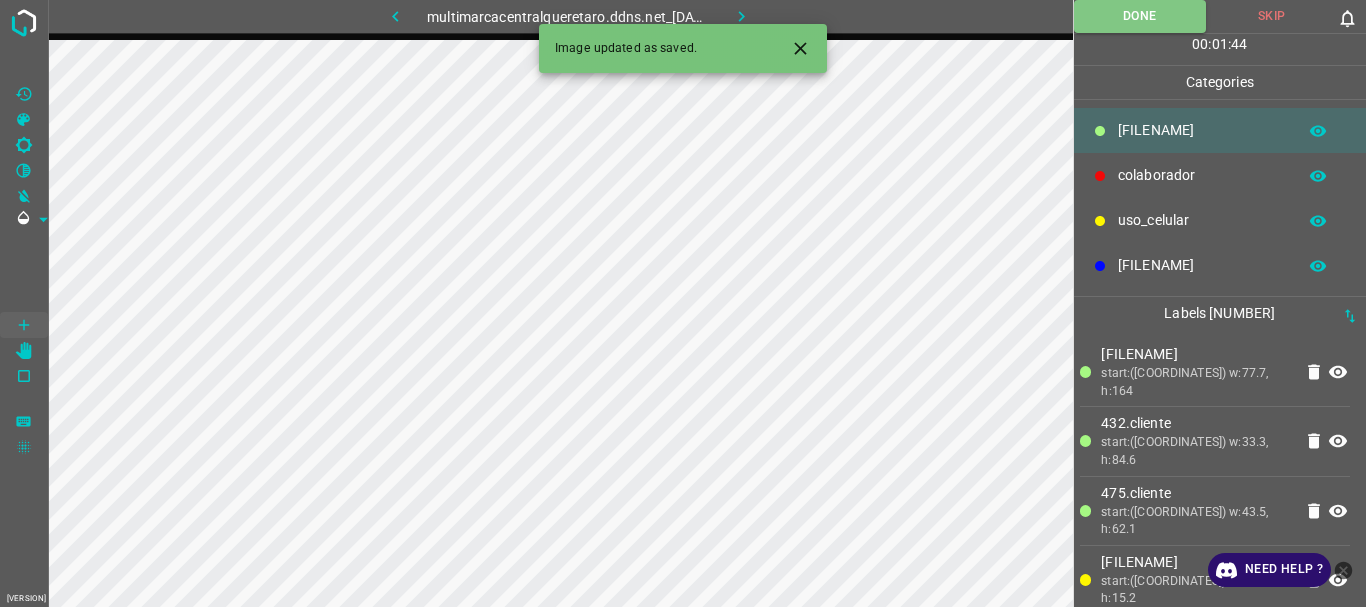 click at bounding box center (741, 16) 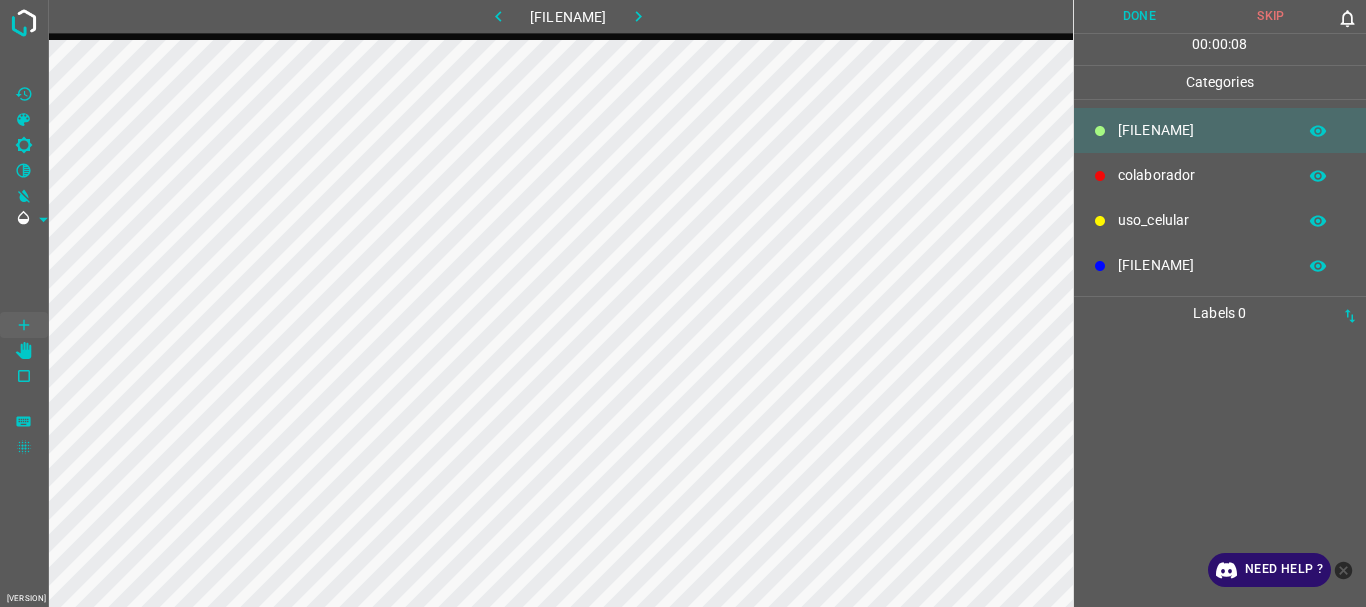 click on "[FILENAME]" at bounding box center [1202, 130] 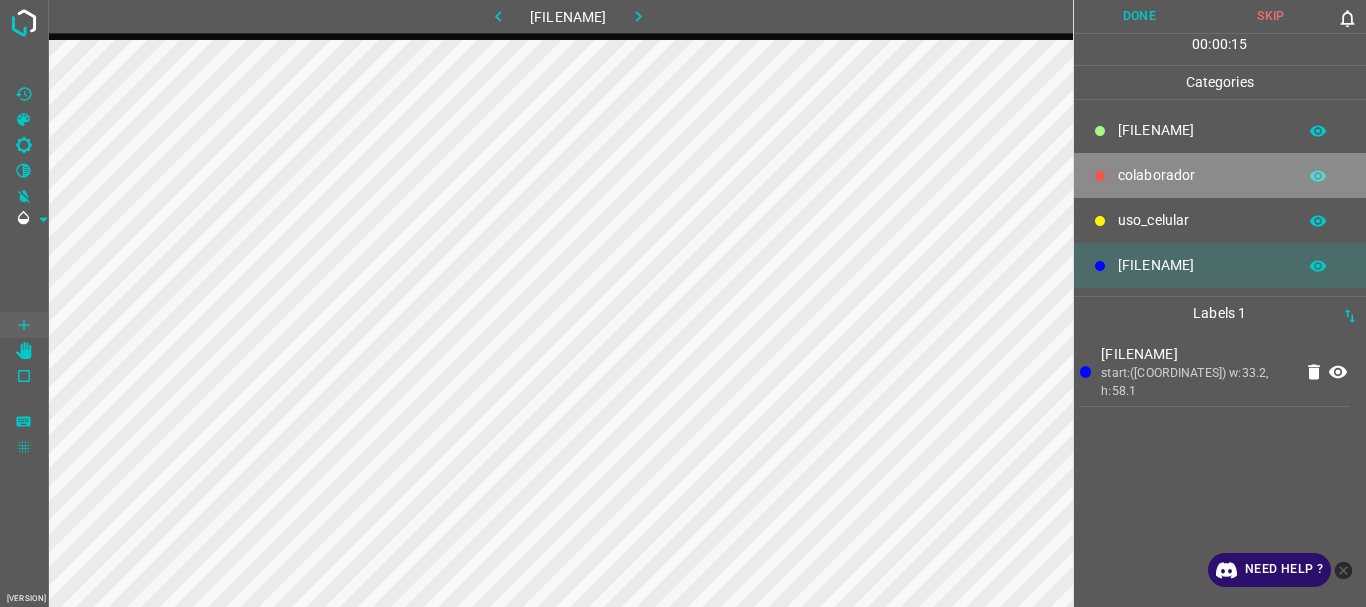 click on "colaborador" at bounding box center (1202, 130) 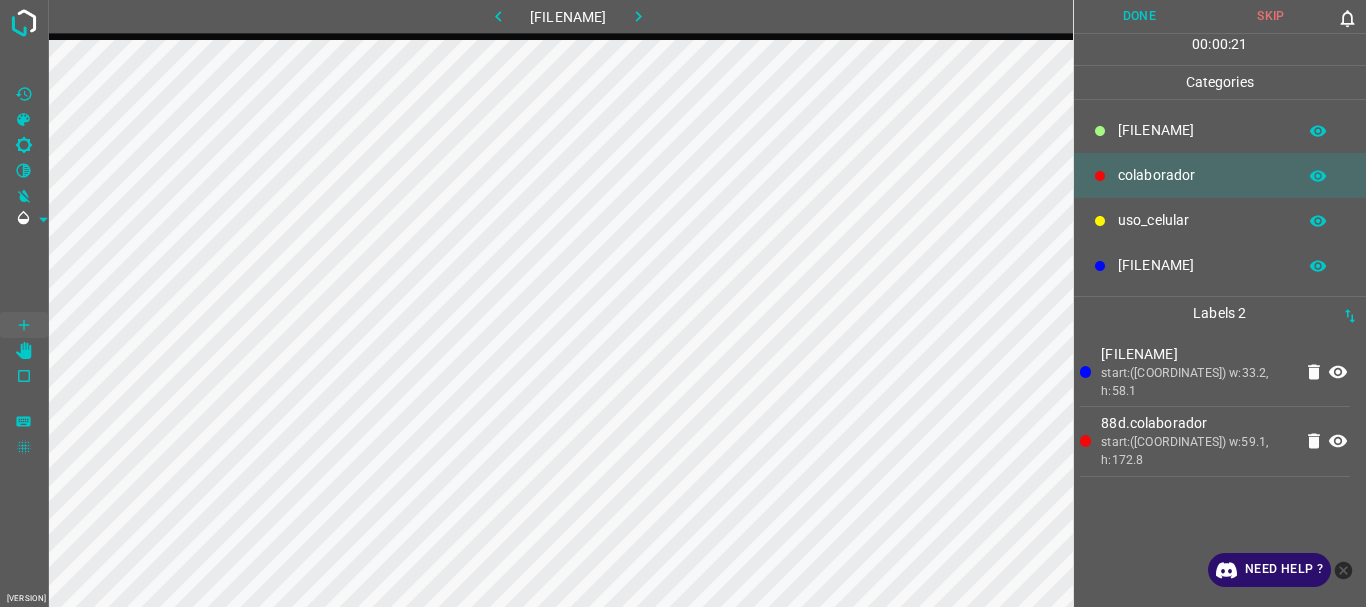 click on "[FILENAME]" at bounding box center (1202, 130) 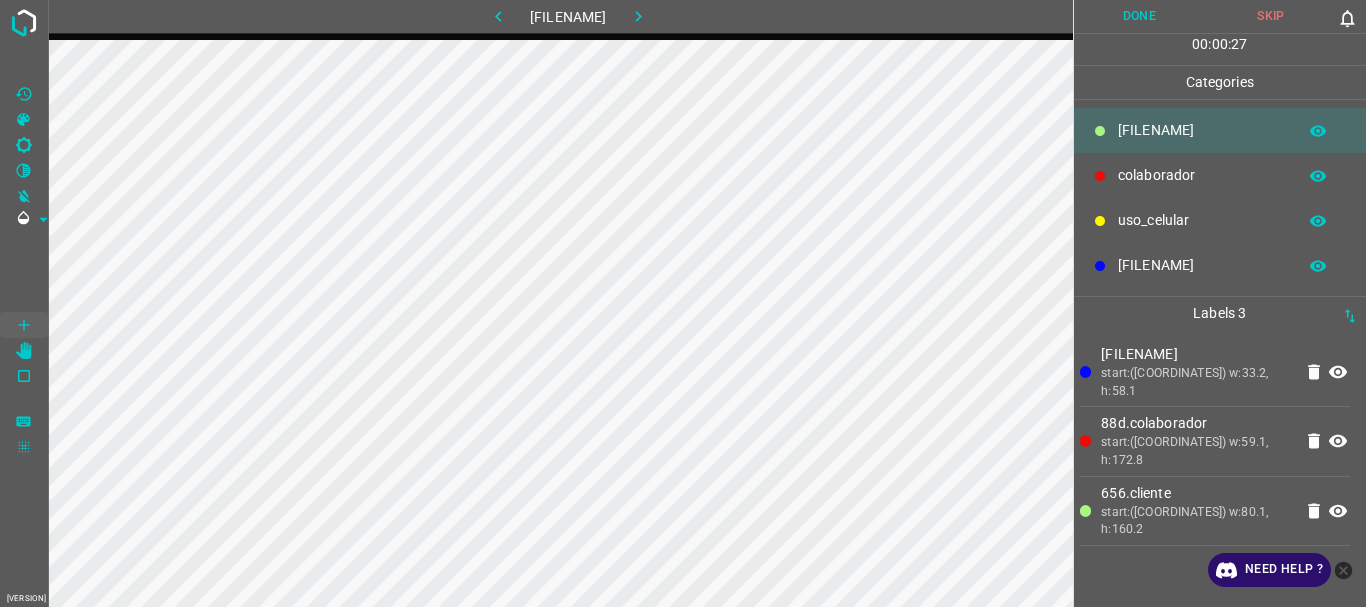 click on "uso_celular" at bounding box center (1202, 130) 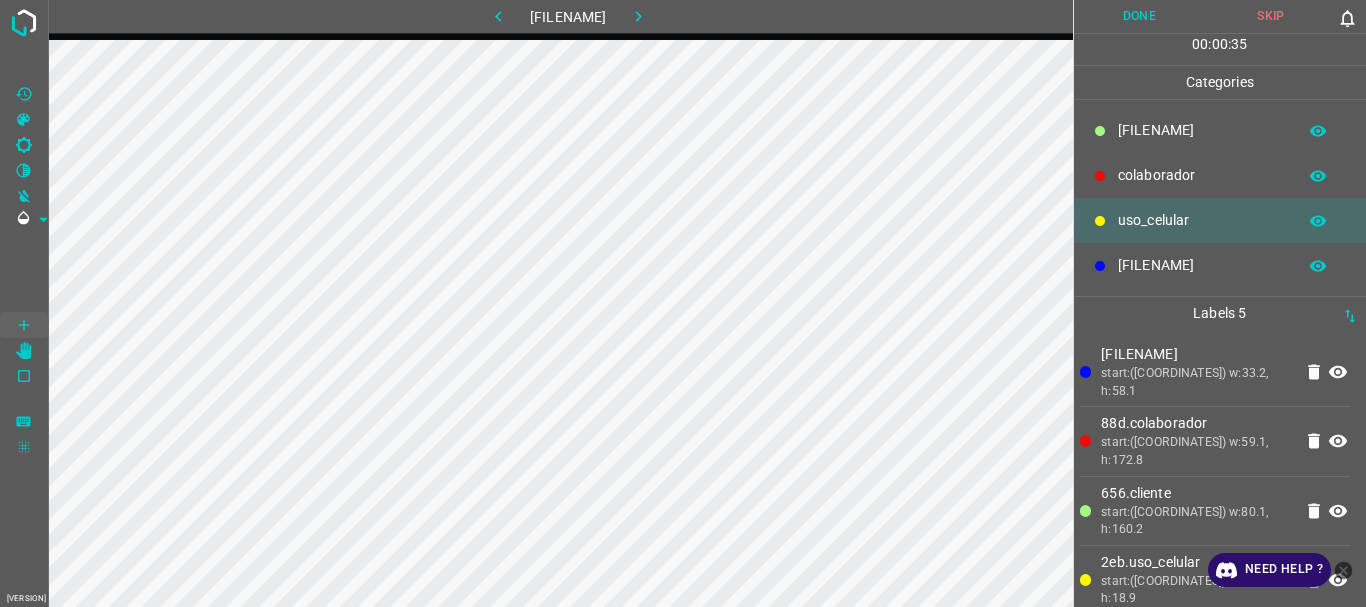 click on "[FILENAME]" at bounding box center [1220, 130] 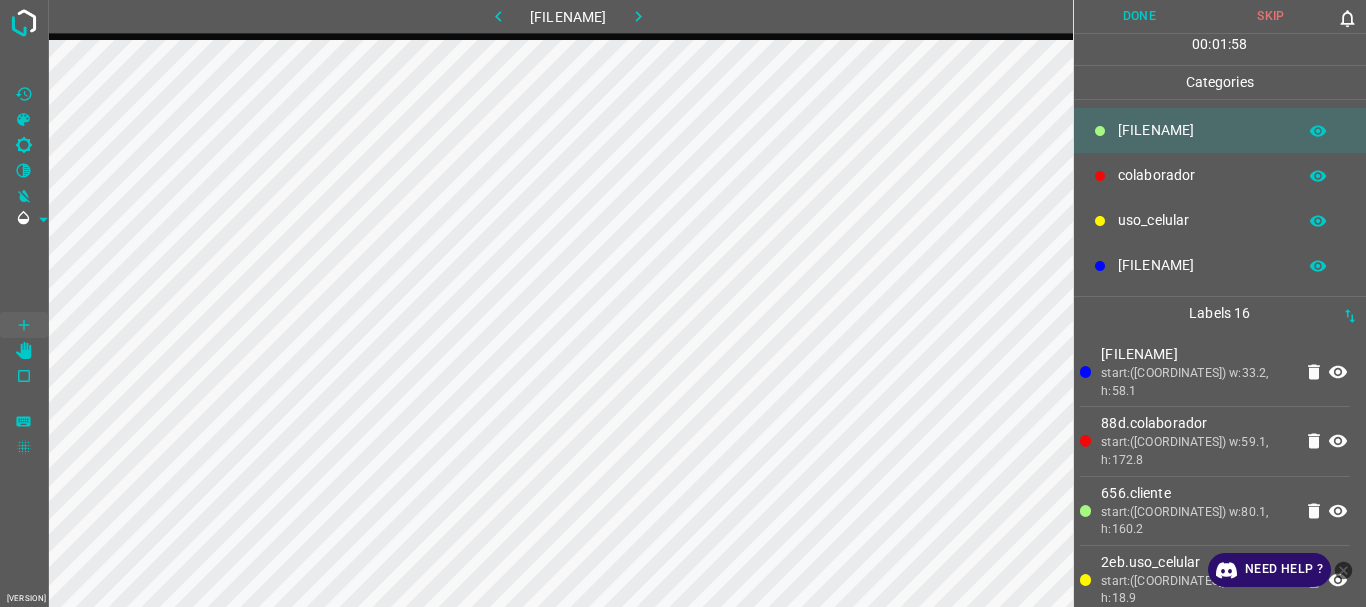click on "Done" at bounding box center [1140, 16] 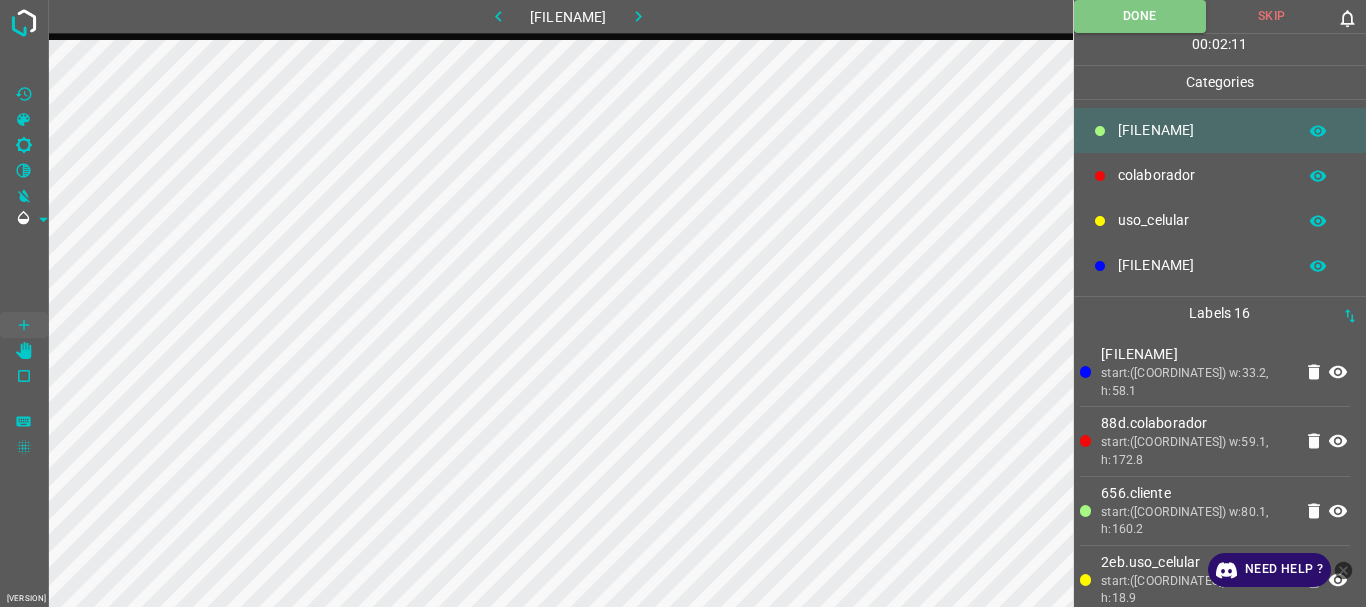 click at bounding box center (638, 16) 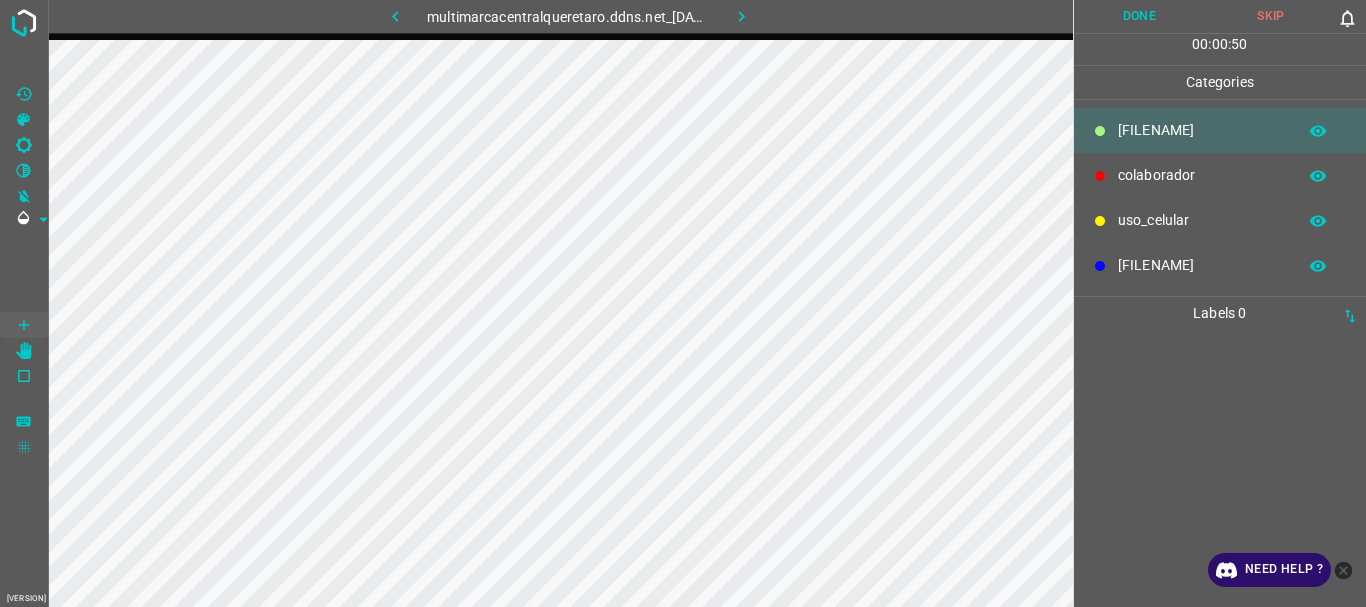click on "[FILENAME]" at bounding box center (1202, 130) 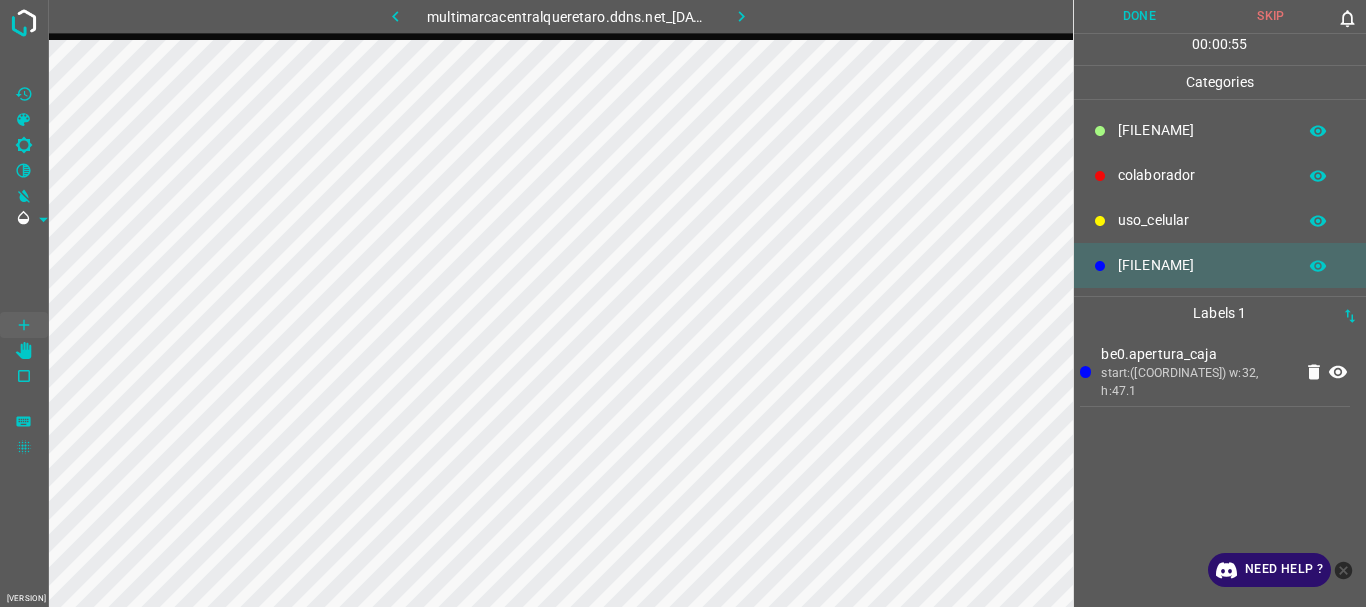 click on "[FILENAME]" at bounding box center [1202, 130] 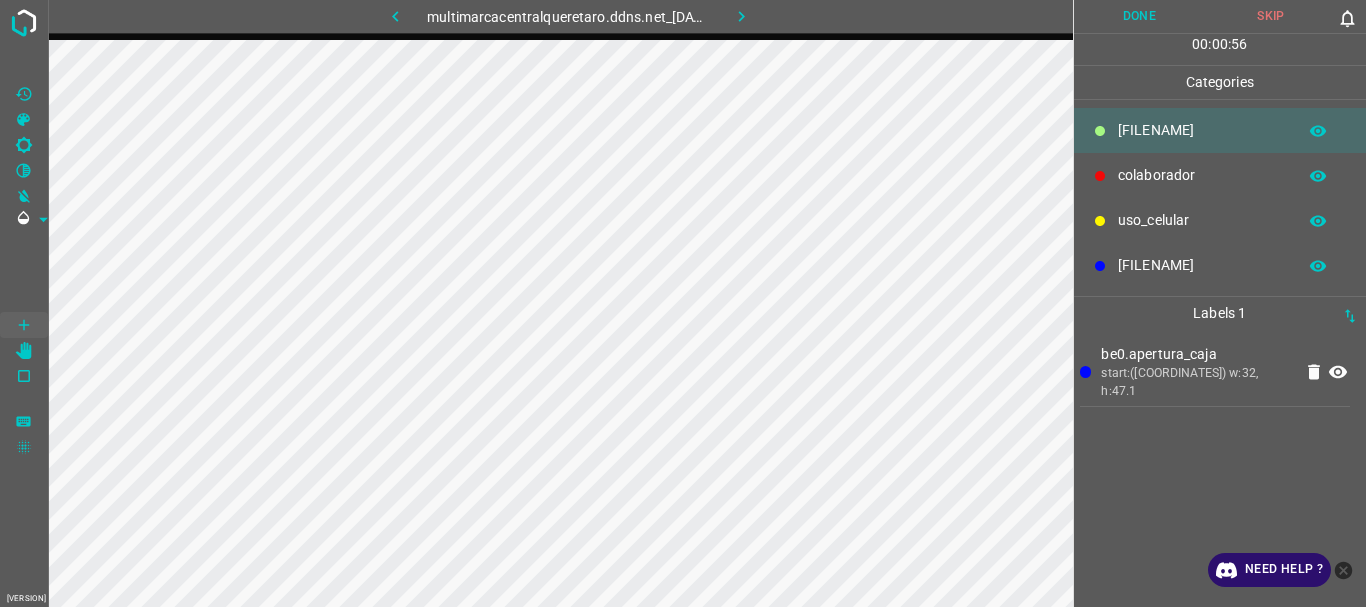 click on "colaborador" at bounding box center [1202, 130] 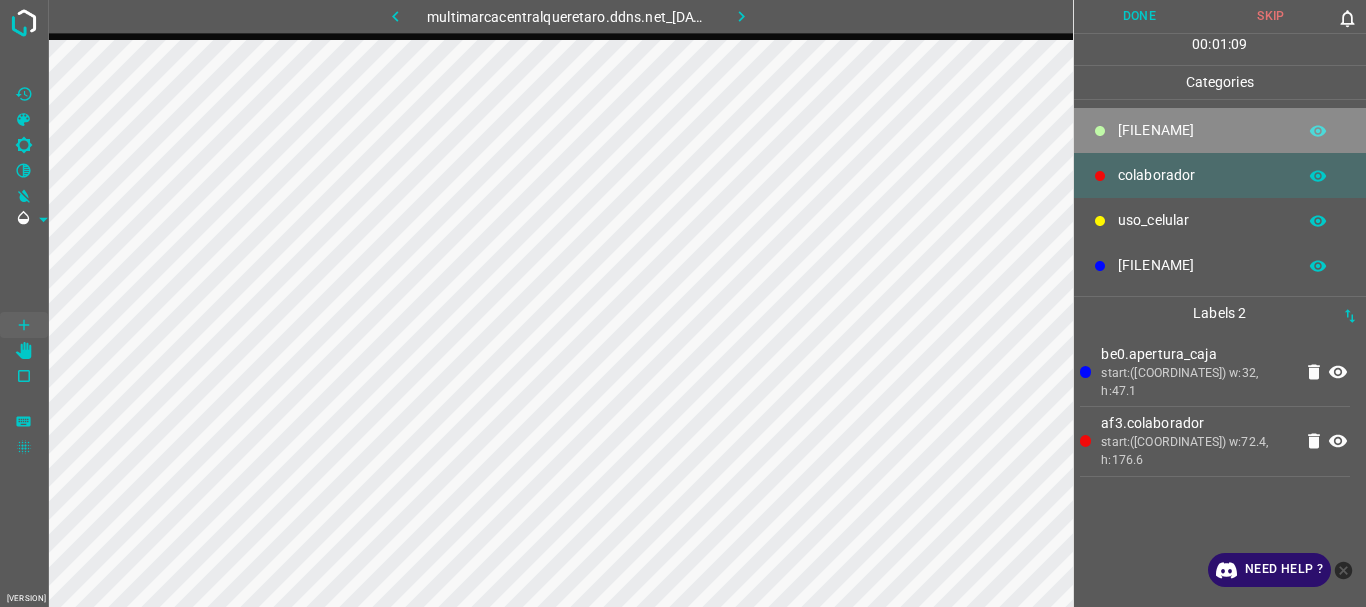 click on "[FILENAME]" at bounding box center [1202, 130] 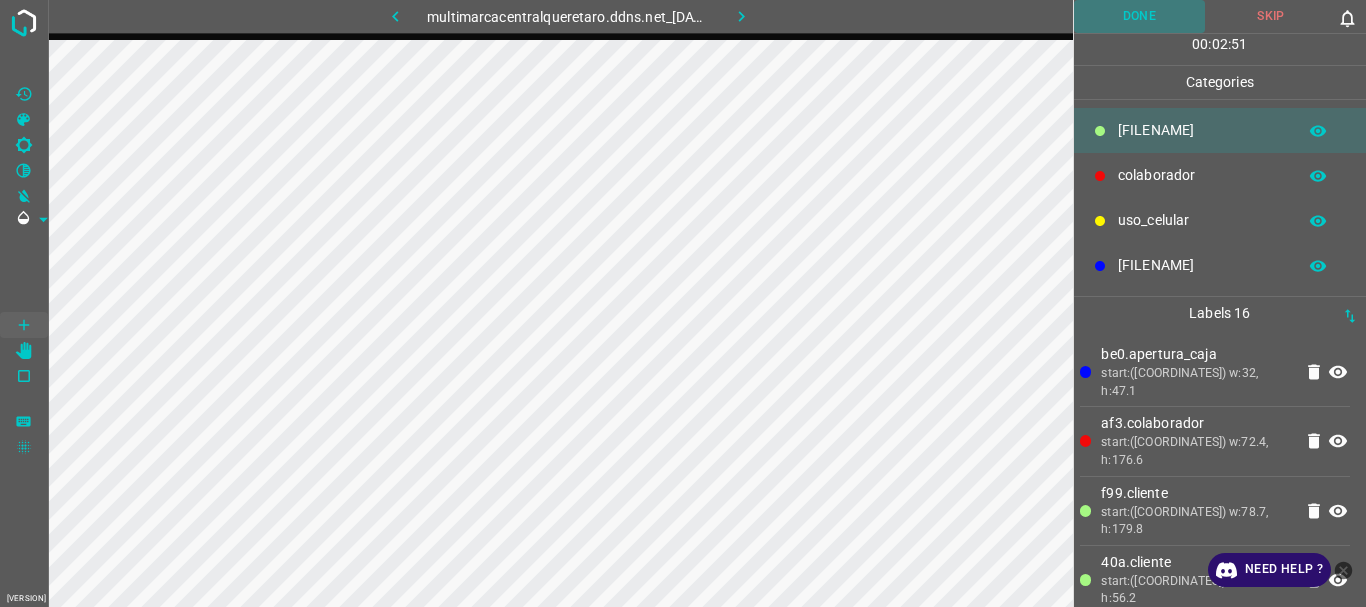 click on "Done" at bounding box center [1140, 16] 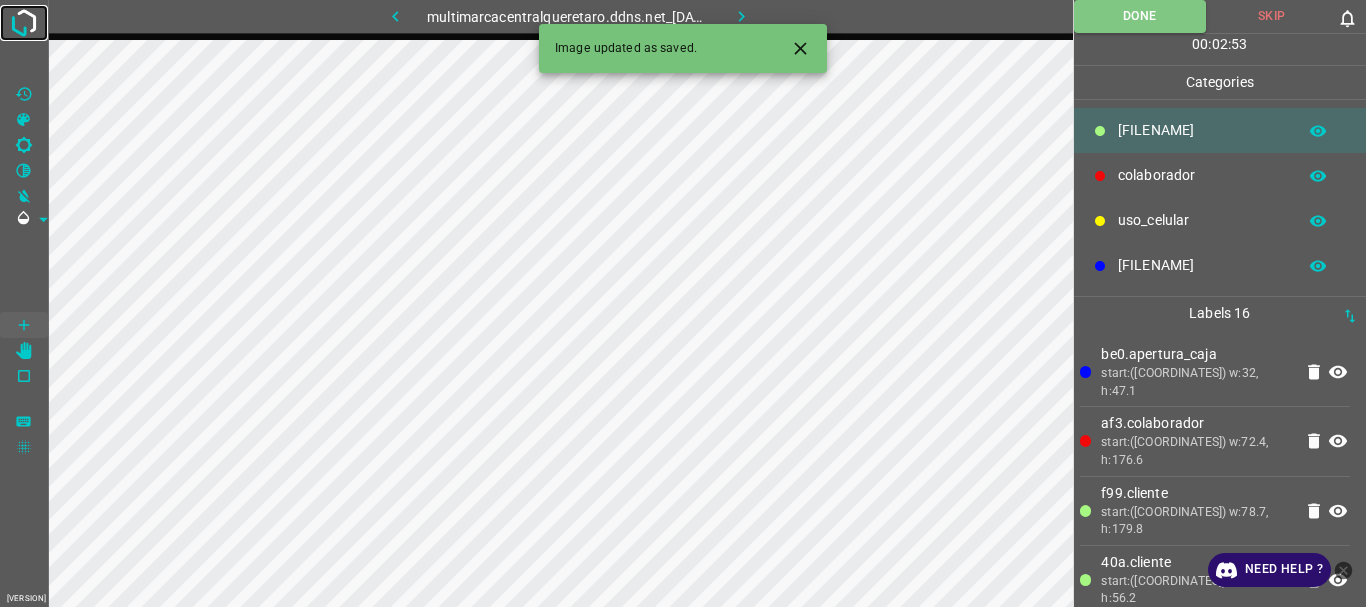 click at bounding box center (24, 23) 